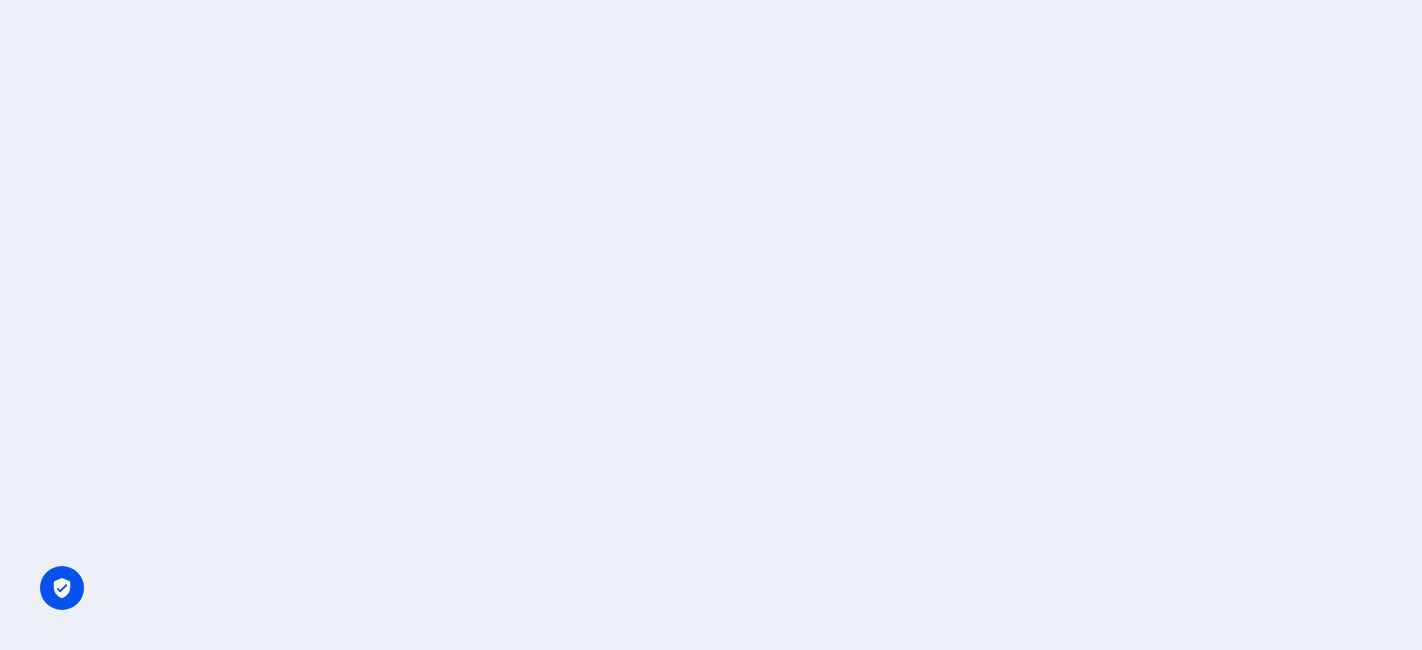 scroll, scrollTop: 0, scrollLeft: 0, axis: both 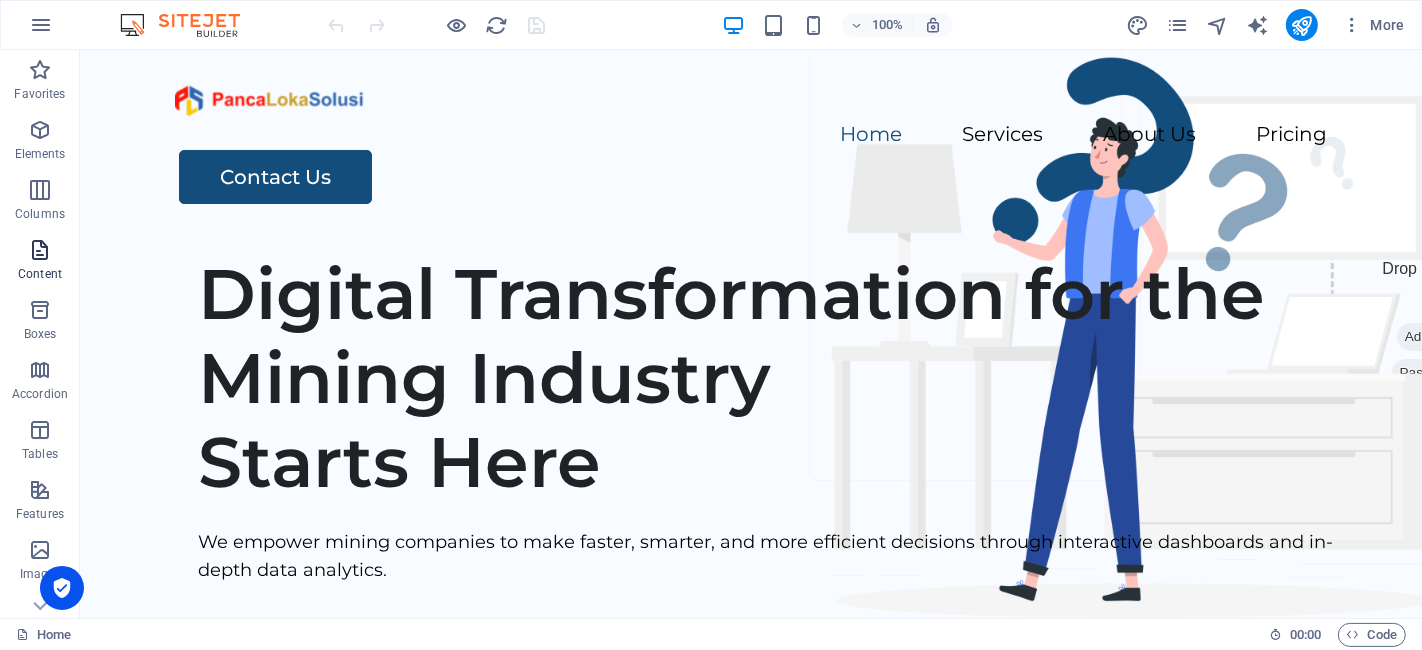 click at bounding box center (40, 250) 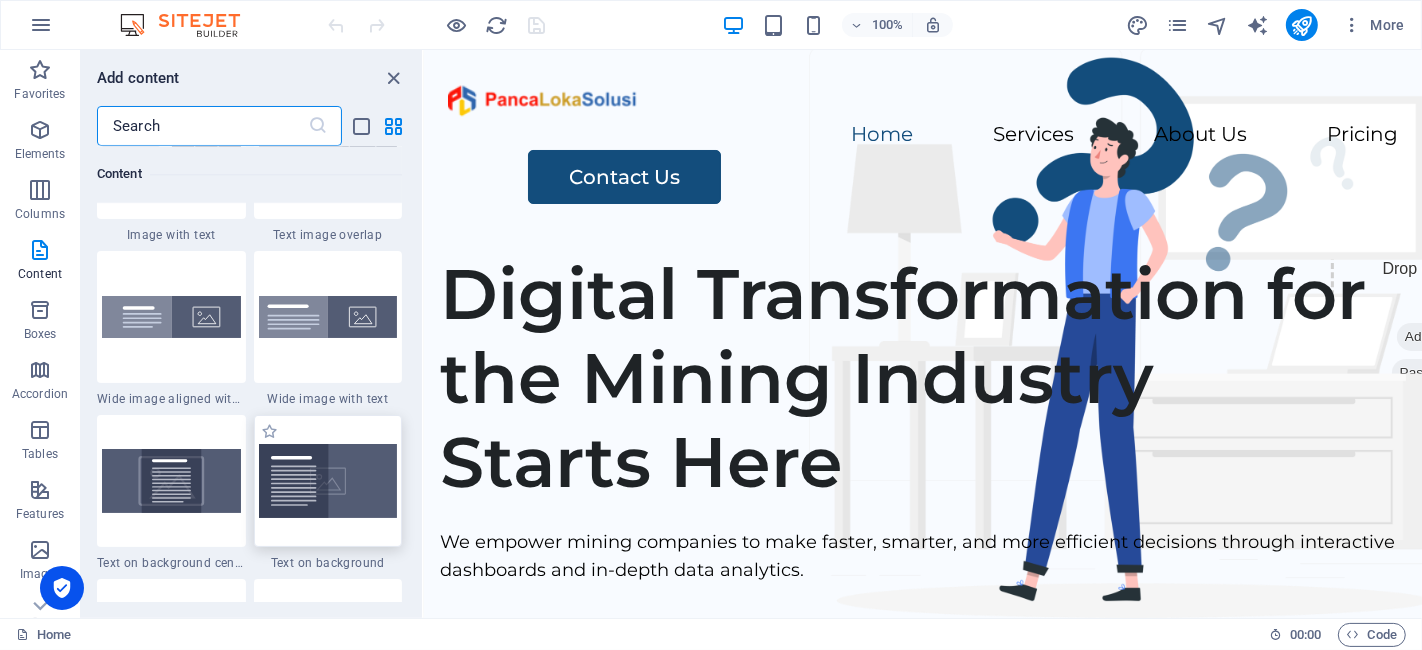 scroll, scrollTop: 4054, scrollLeft: 0, axis: vertical 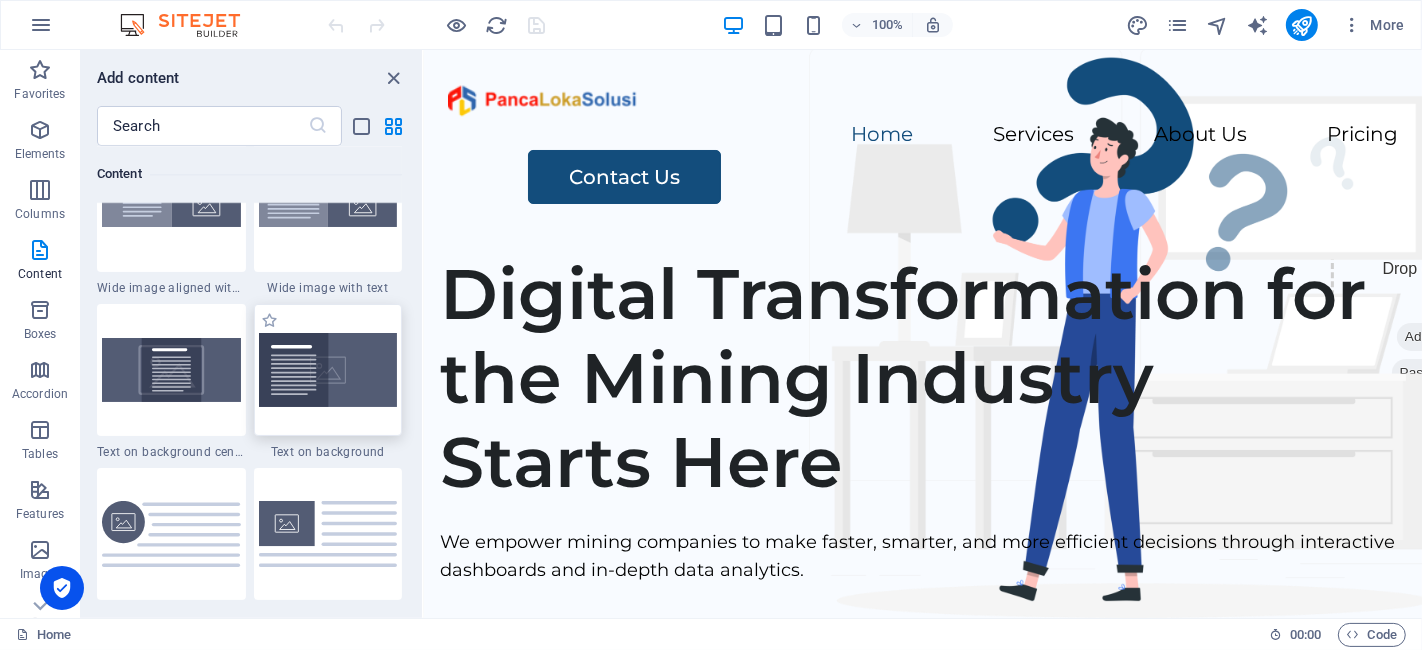 click at bounding box center [328, 370] 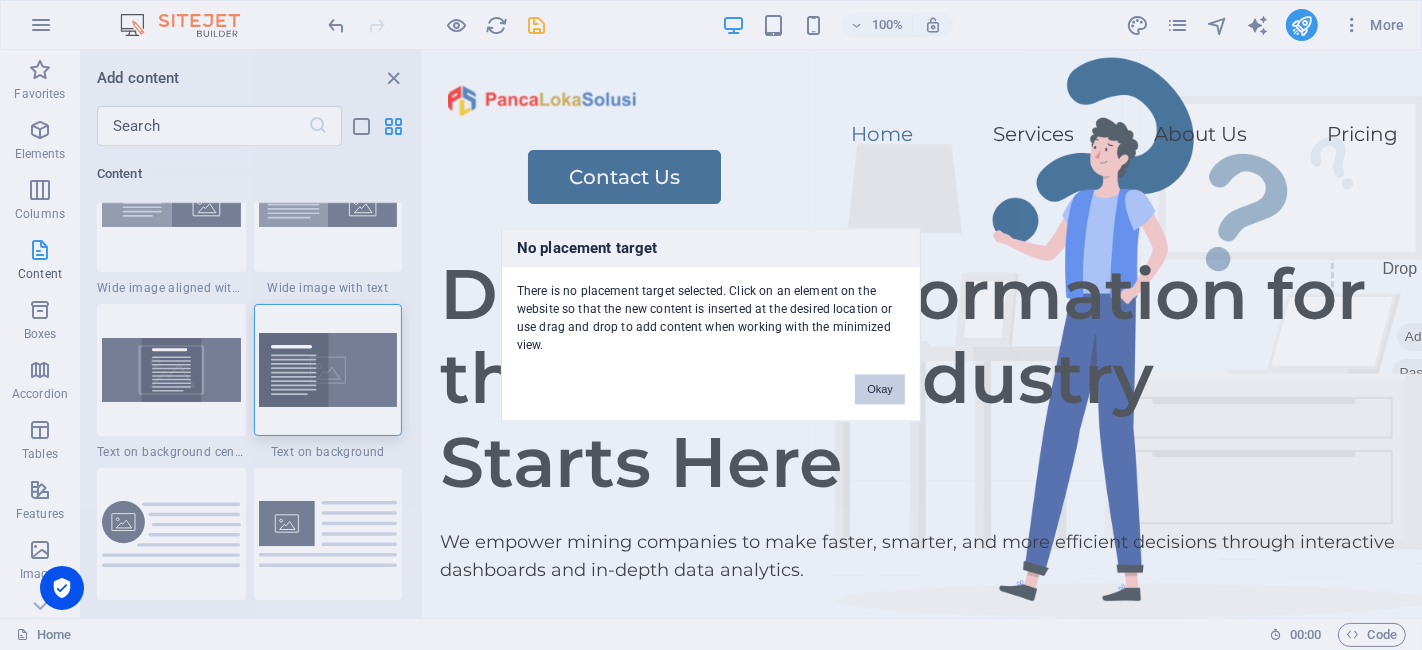 click on "Okay" at bounding box center (880, 390) 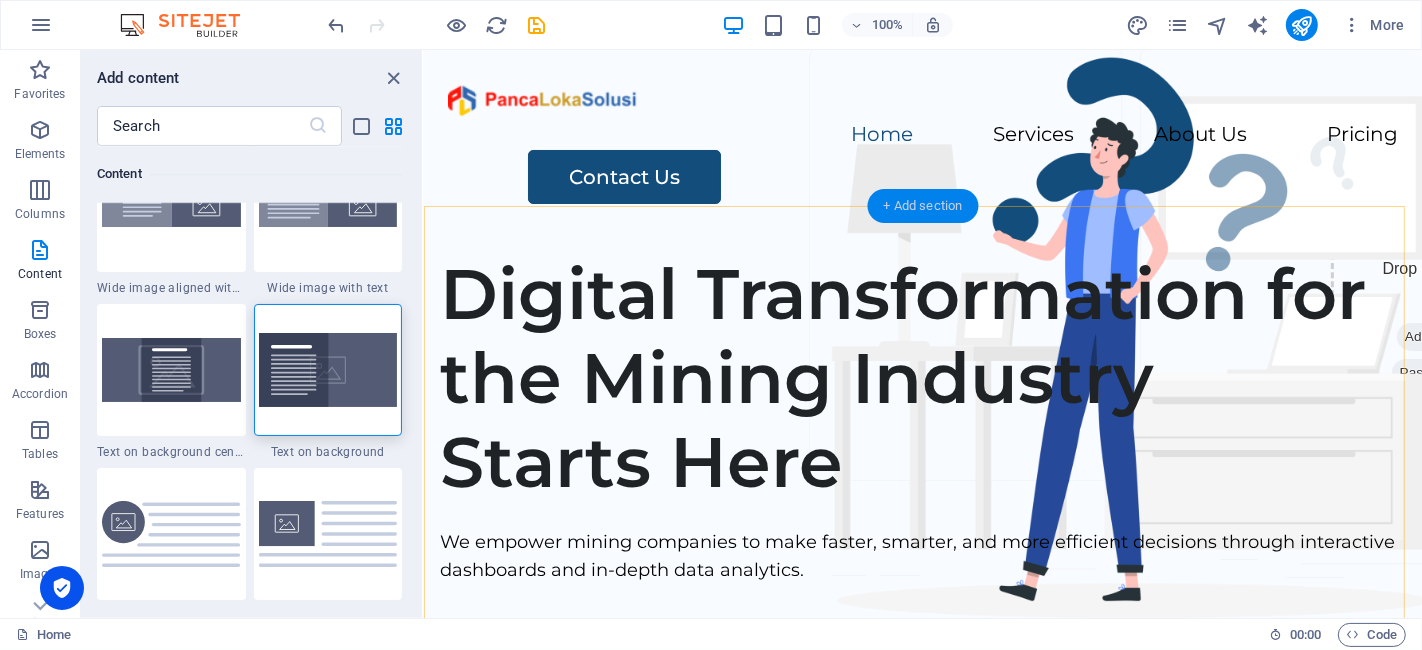 drag, startPoint x: 893, startPoint y: 206, endPoint x: 391, endPoint y: 228, distance: 502.48184 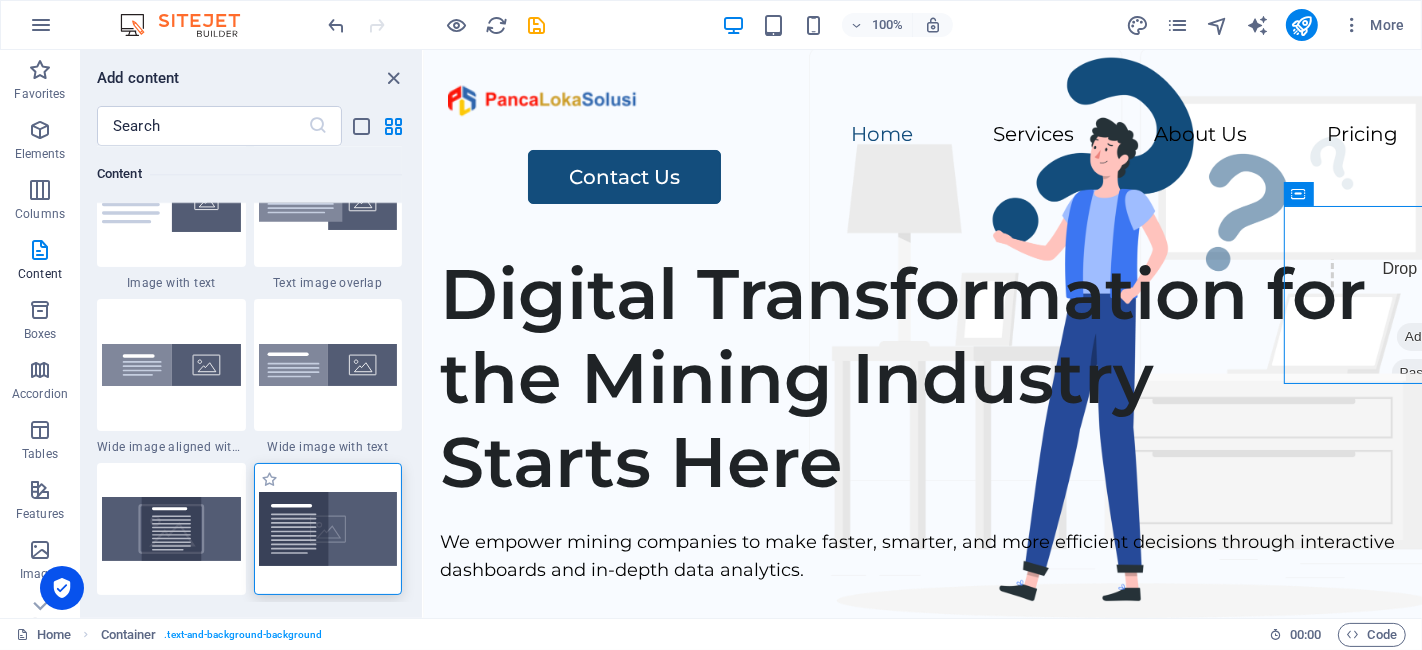 scroll, scrollTop: 3942, scrollLeft: 0, axis: vertical 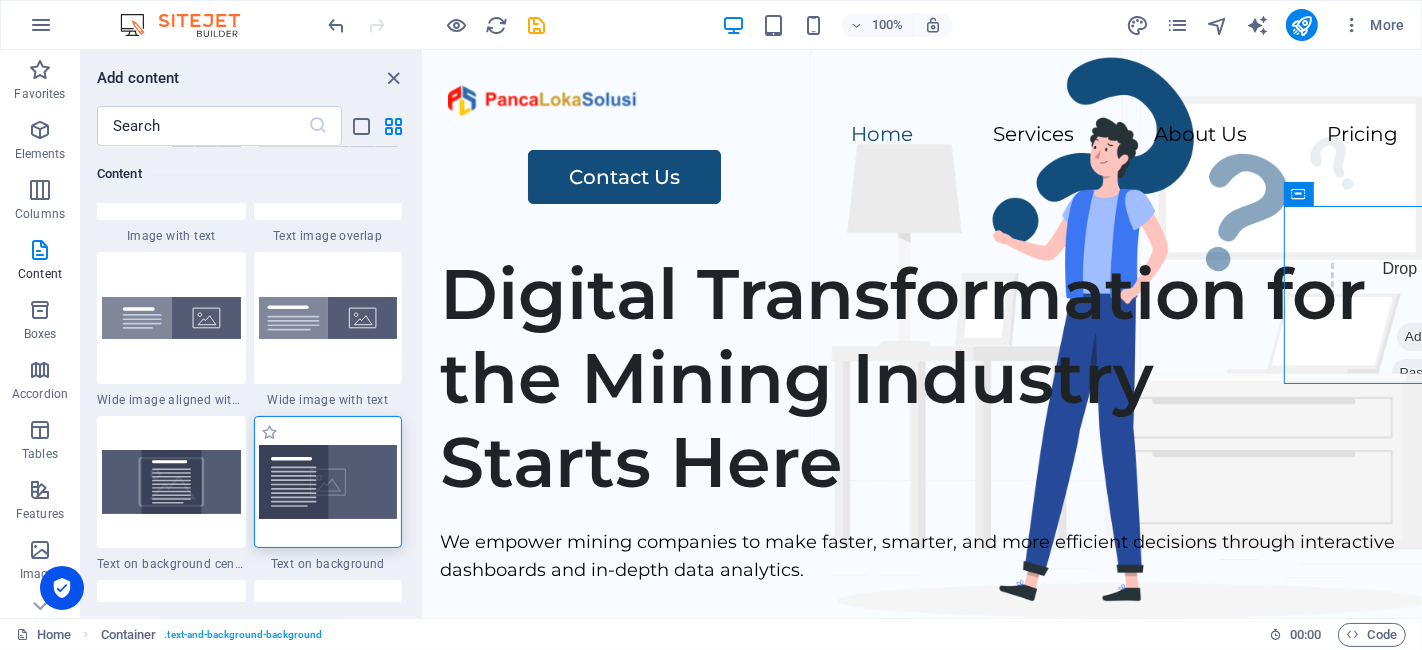 click at bounding box center (328, 482) 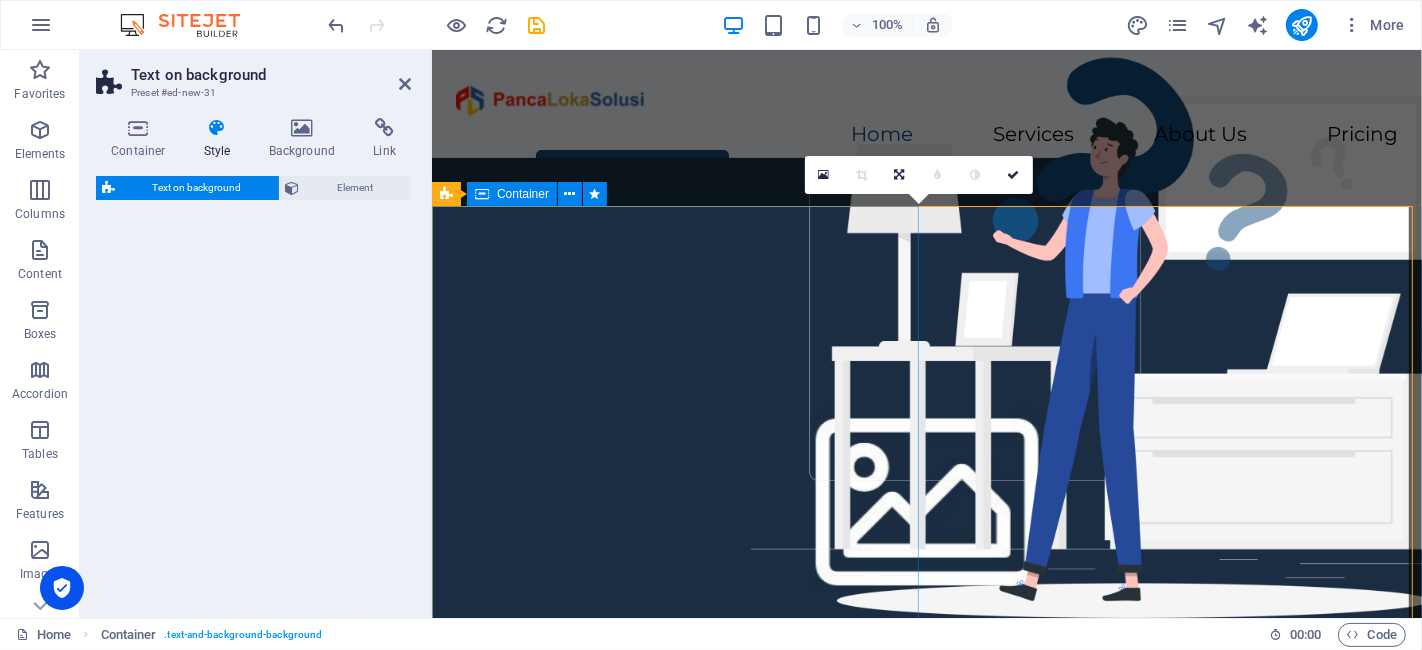 select on "%" 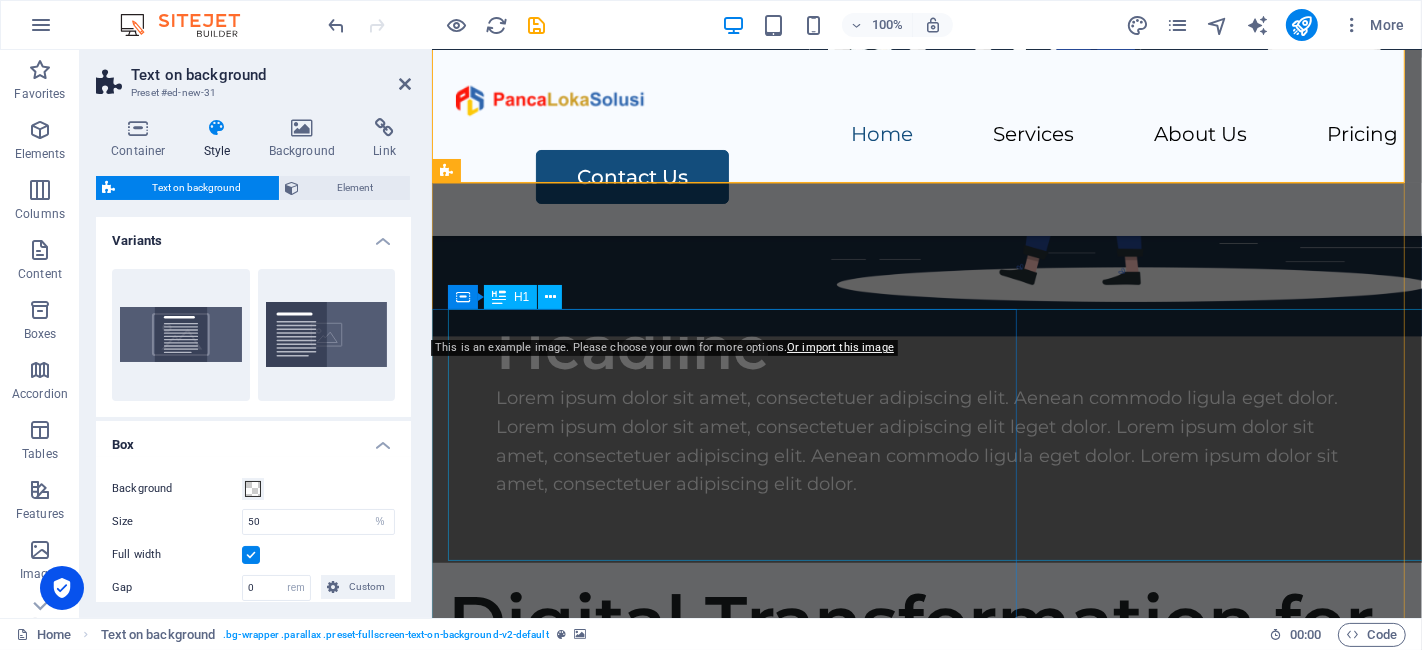 scroll, scrollTop: 0, scrollLeft: 0, axis: both 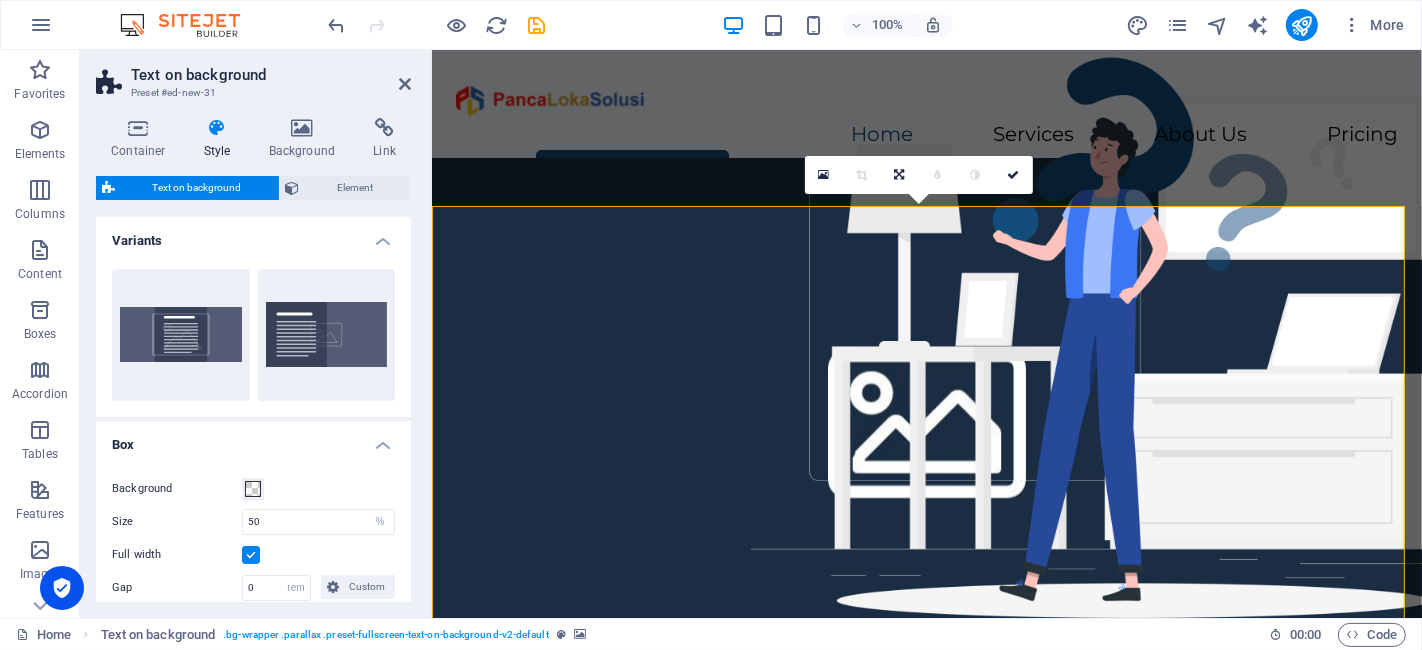 click at bounding box center [926, 414] 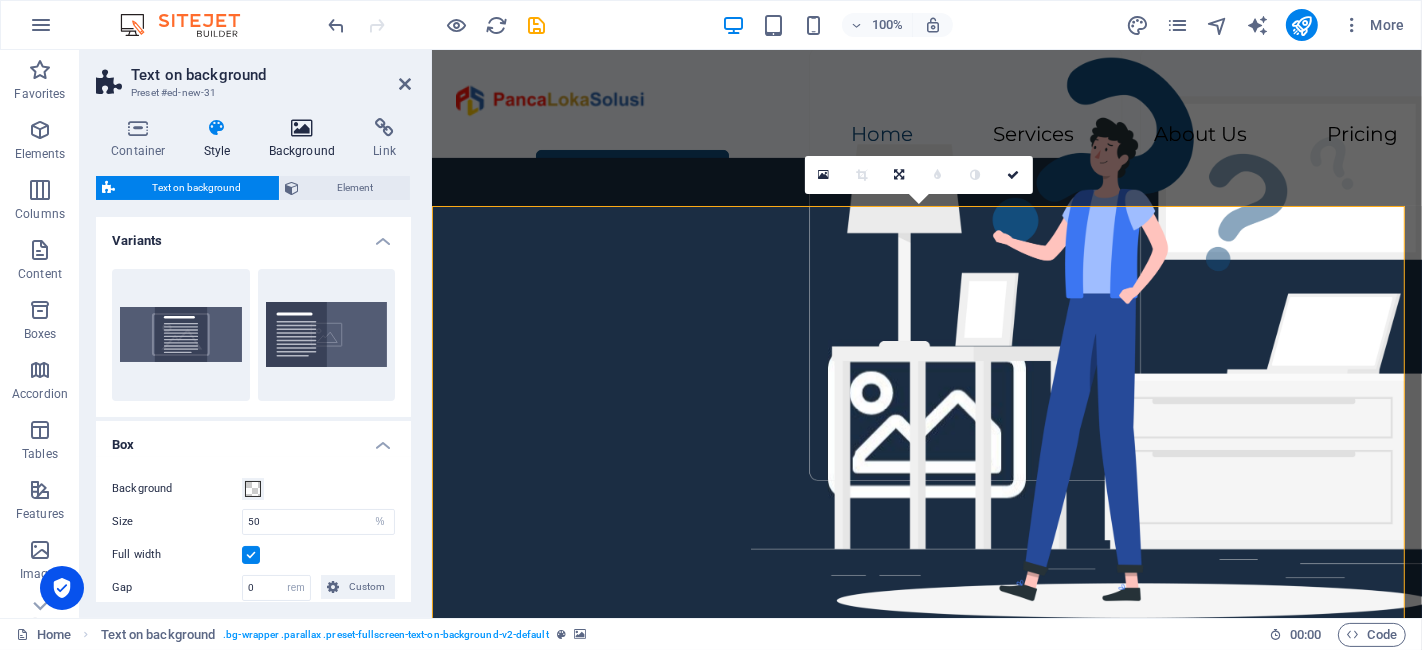 click at bounding box center [302, 128] 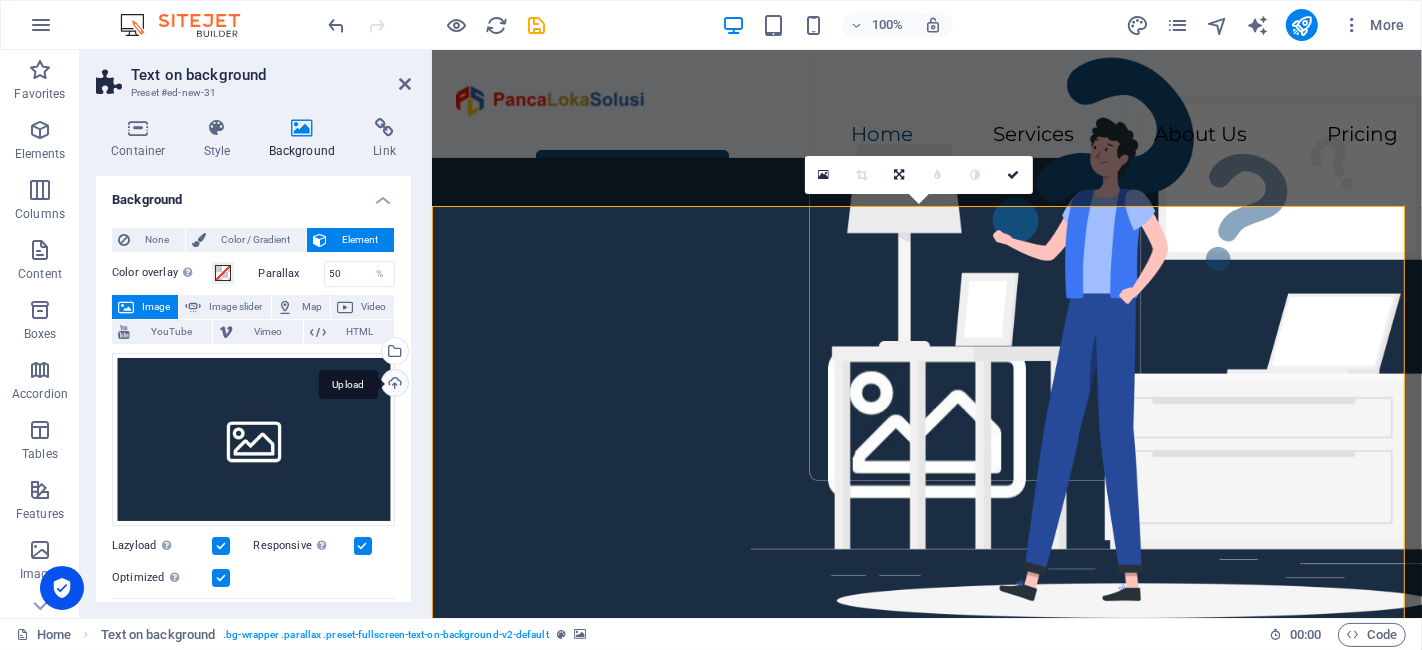 click on "Upload" at bounding box center [393, 385] 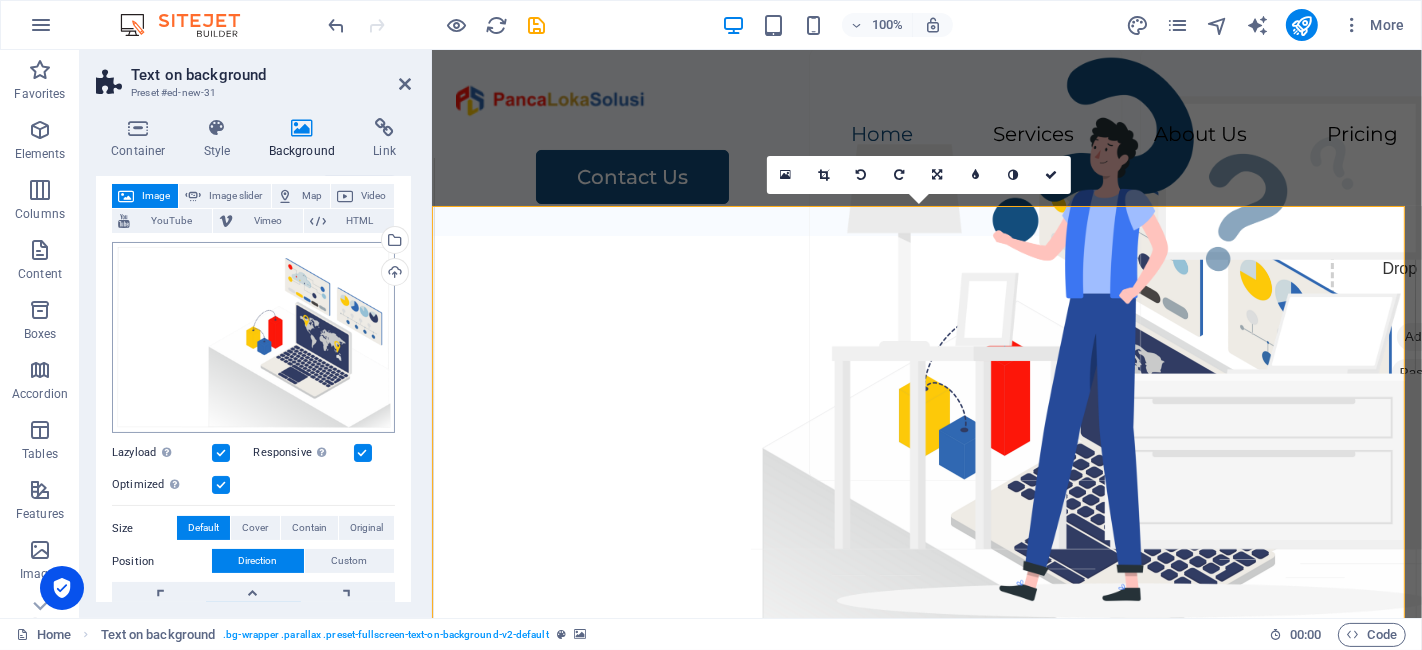 scroll, scrollTop: 222, scrollLeft: 0, axis: vertical 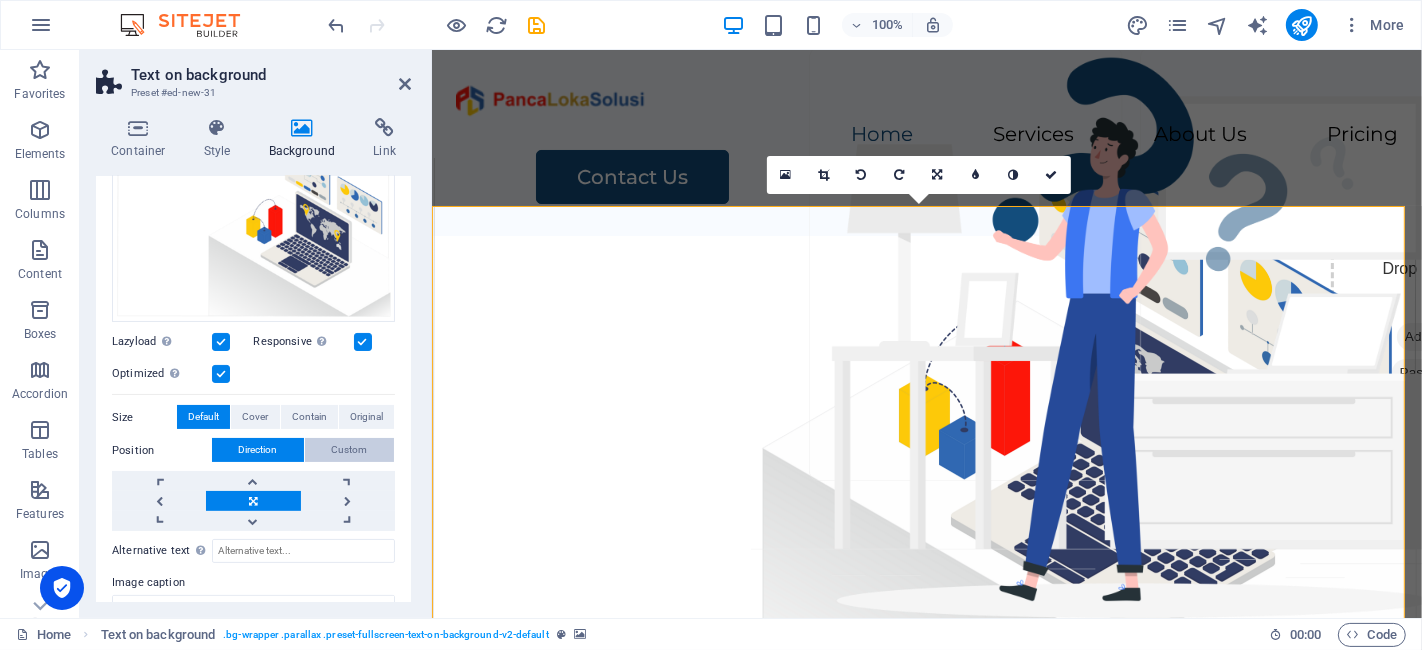 click on "Custom" at bounding box center [350, 450] 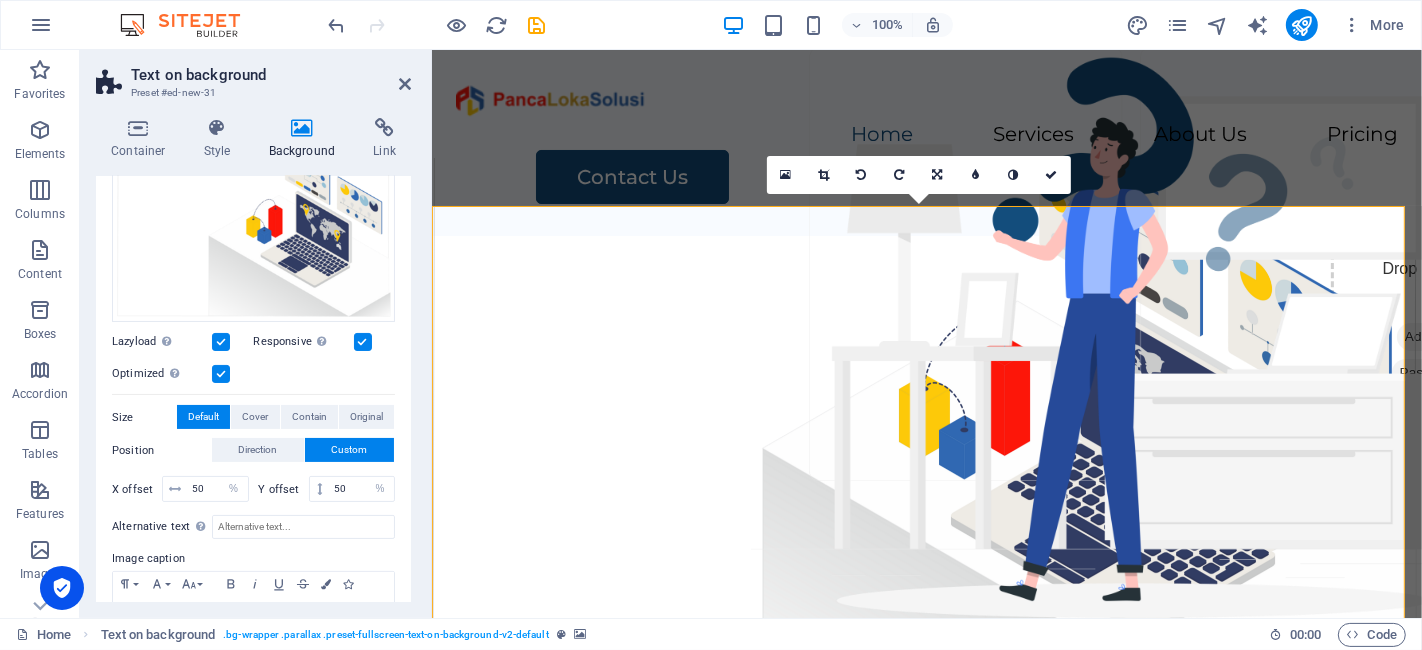 scroll, scrollTop: 314, scrollLeft: 0, axis: vertical 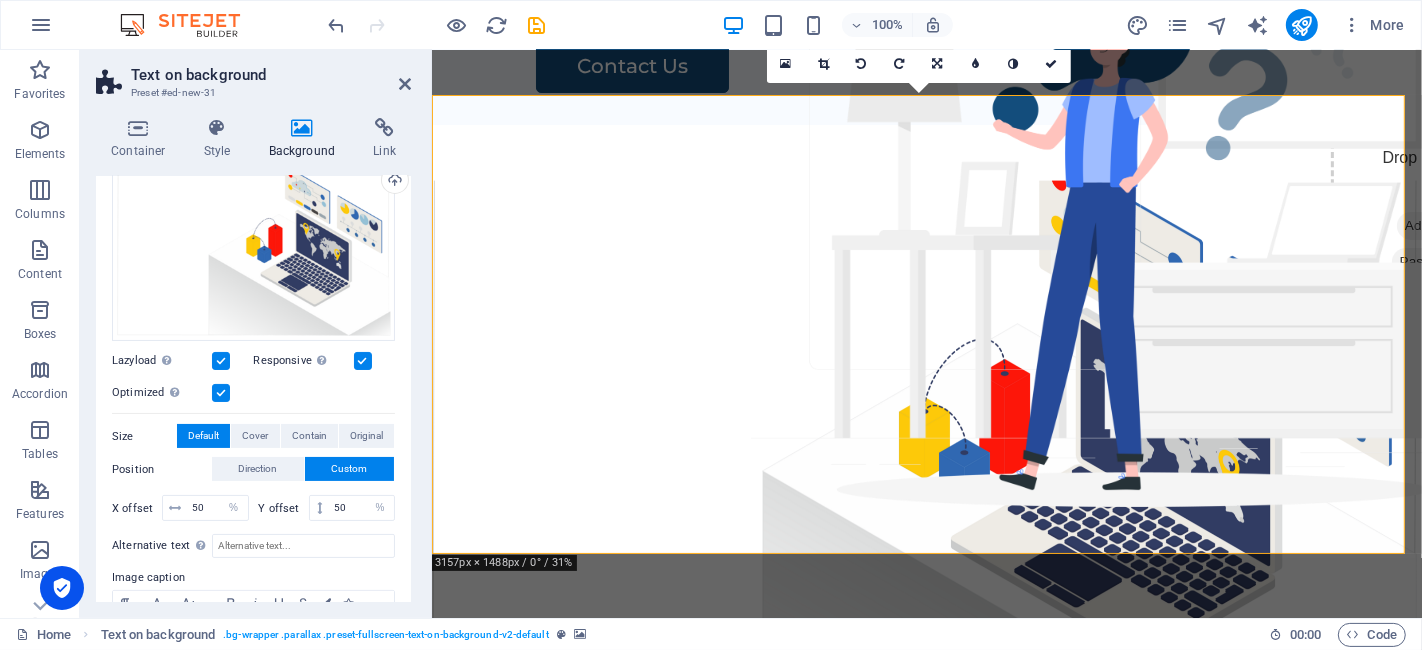 click at bounding box center [221, 361] 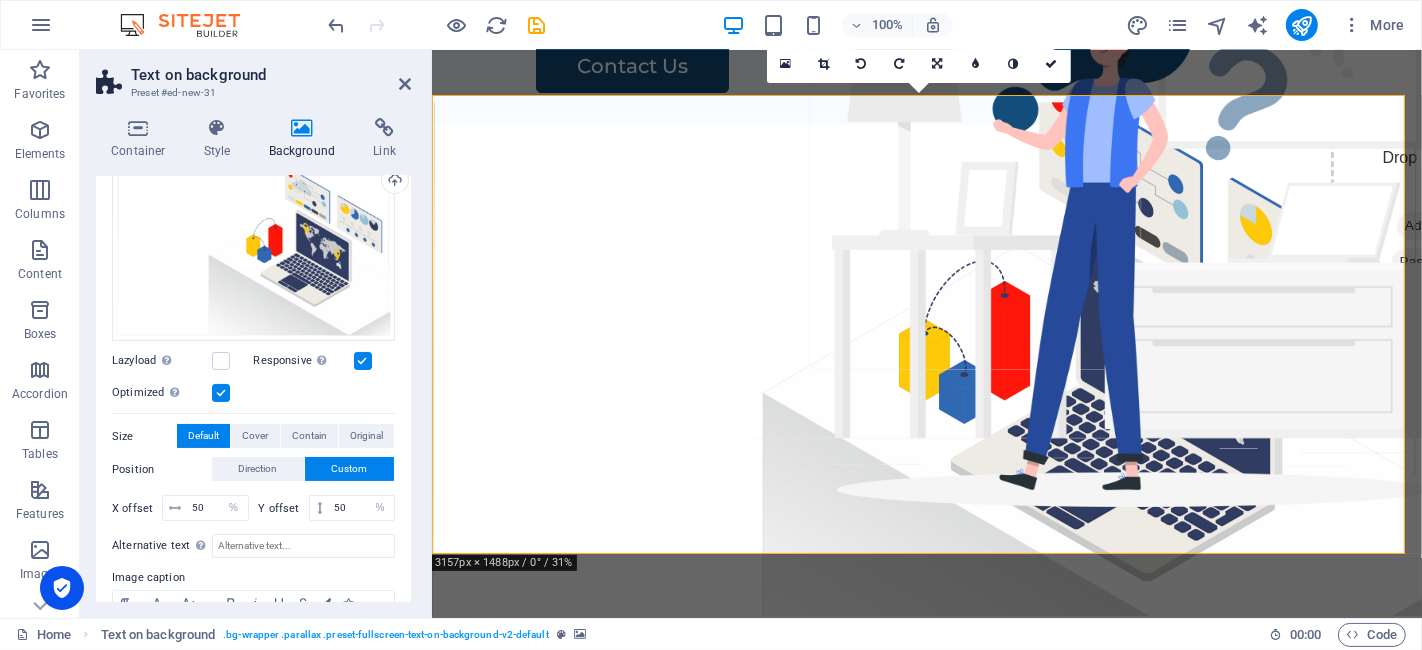 click at bounding box center (221, 393) 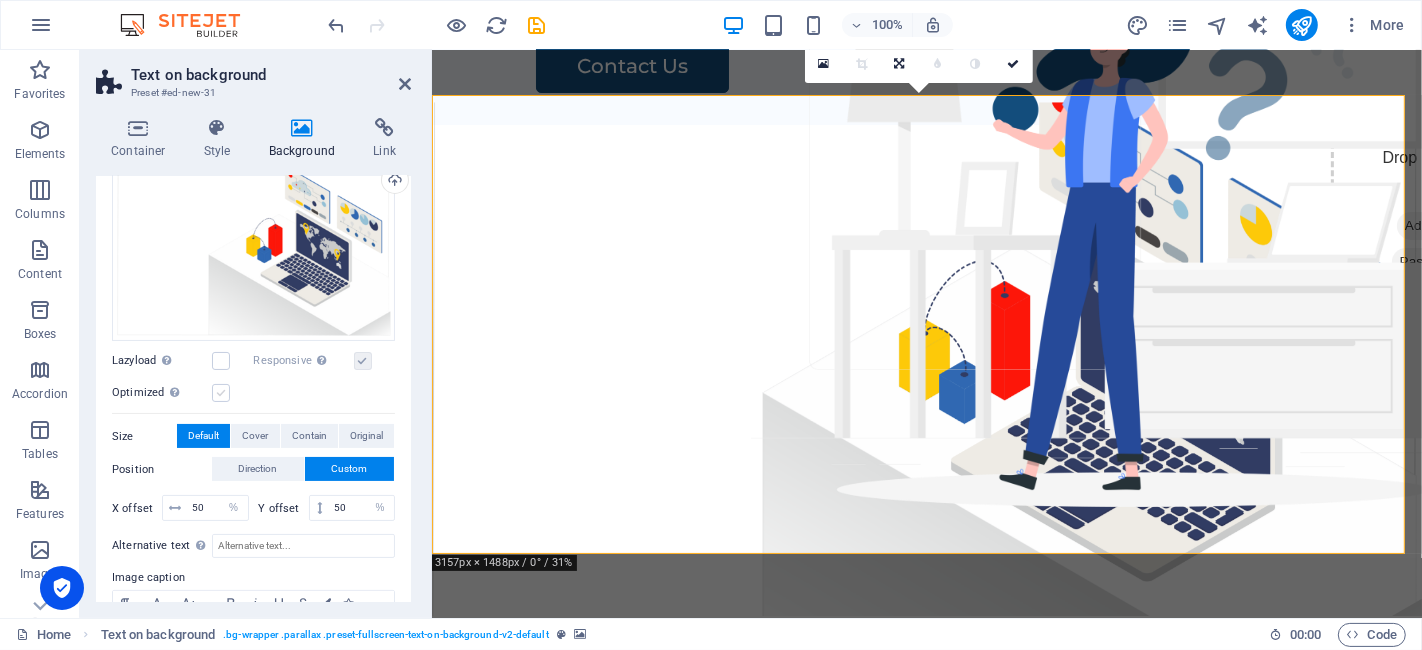 click at bounding box center (221, 393) 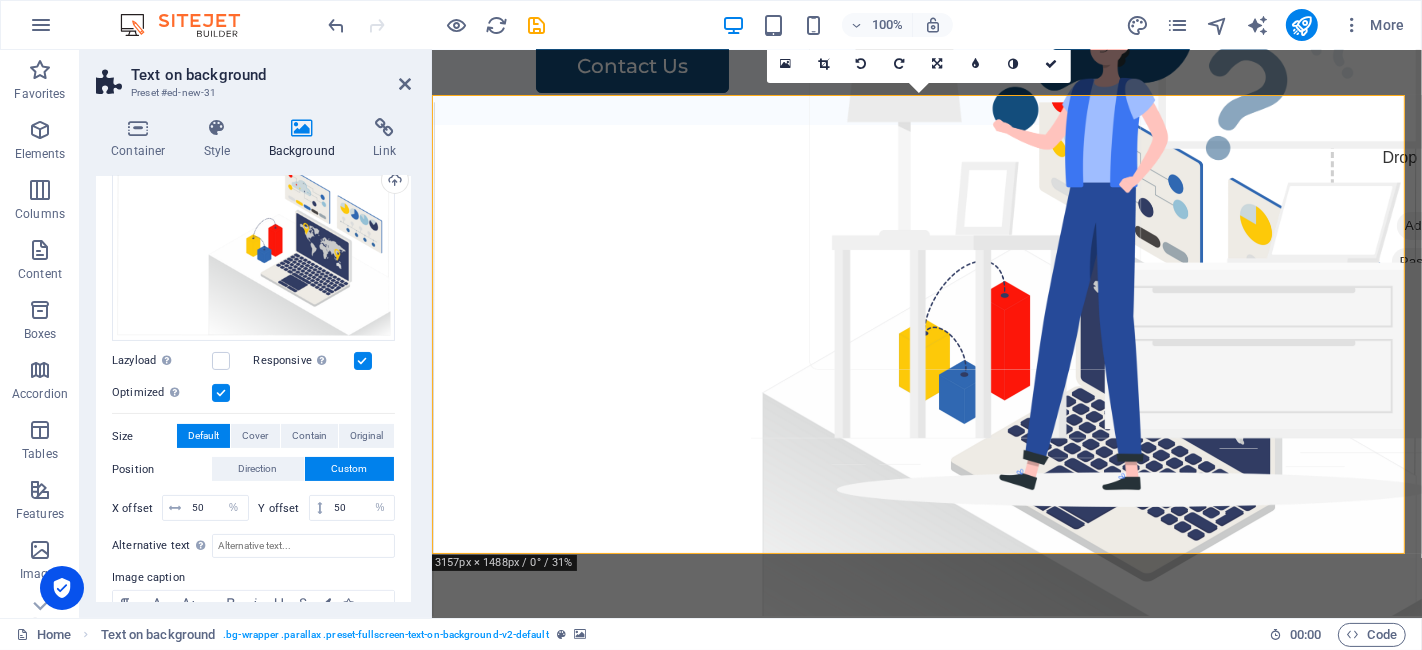 click at bounding box center [363, 361] 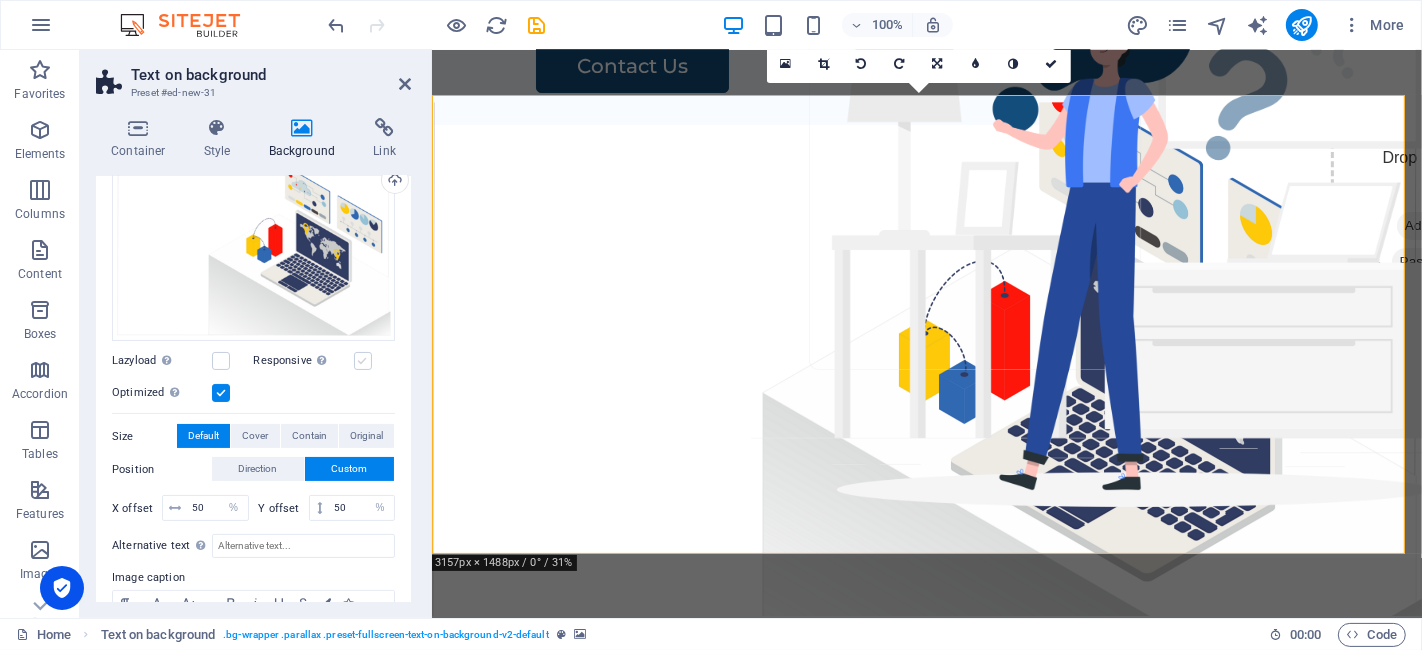 click at bounding box center [363, 361] 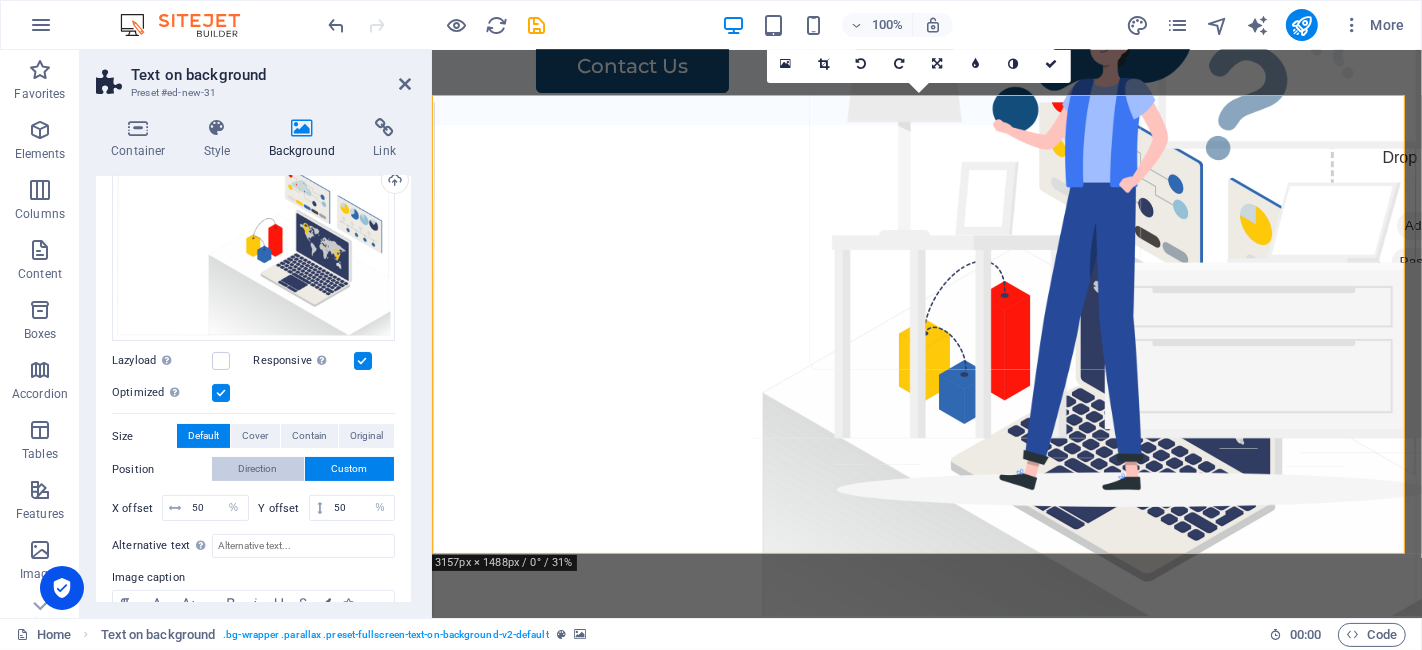 click on "Direction" at bounding box center [258, 469] 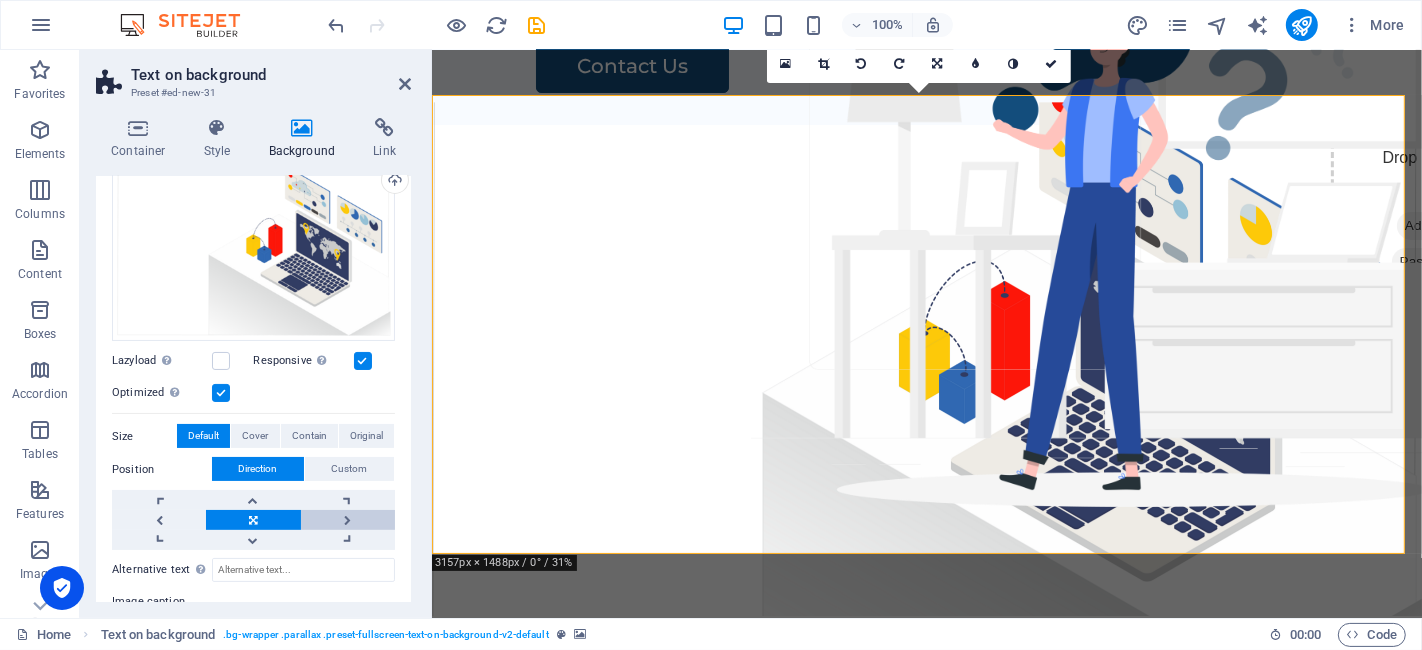 click at bounding box center [348, 520] 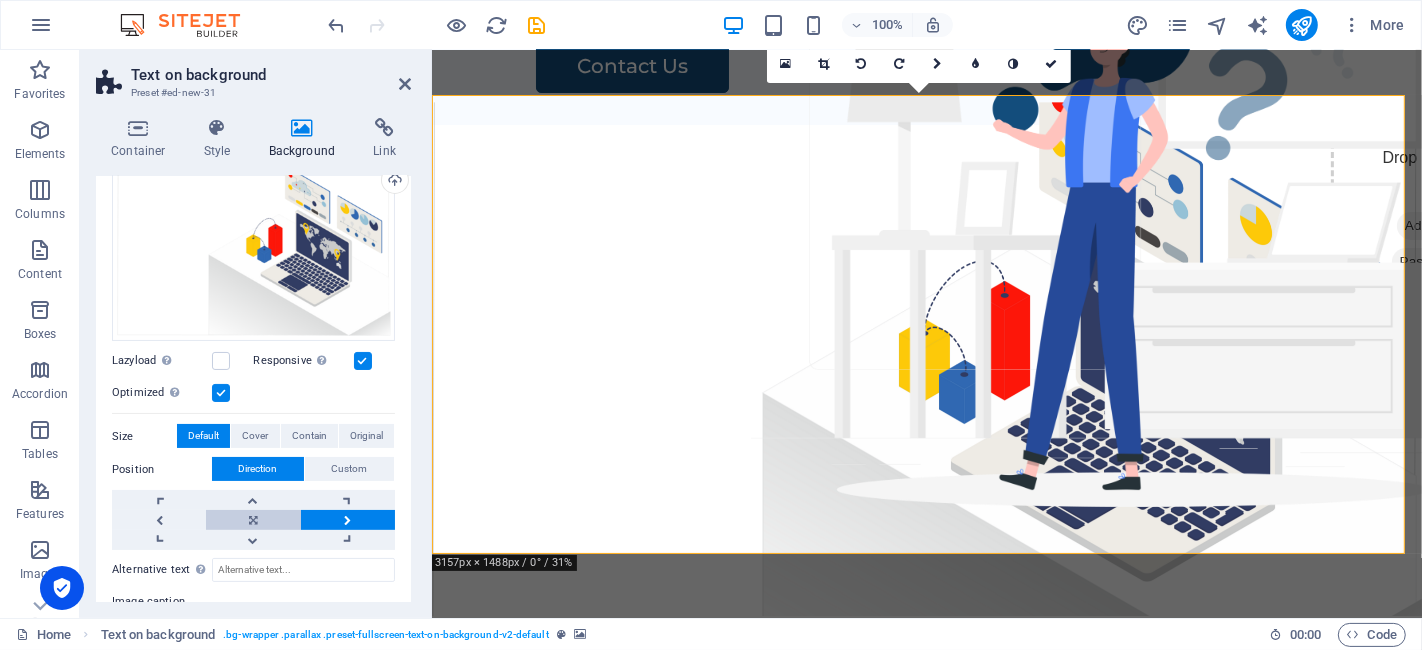 click at bounding box center [253, 520] 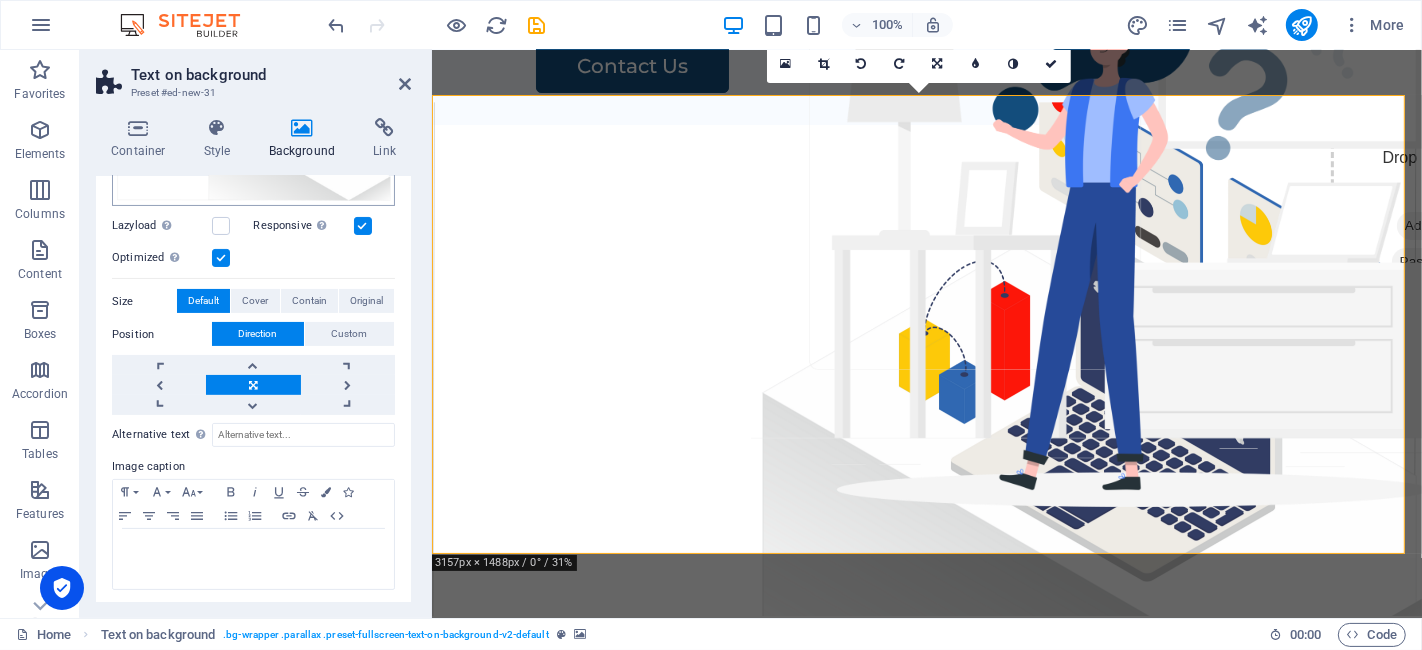 scroll, scrollTop: 339, scrollLeft: 0, axis: vertical 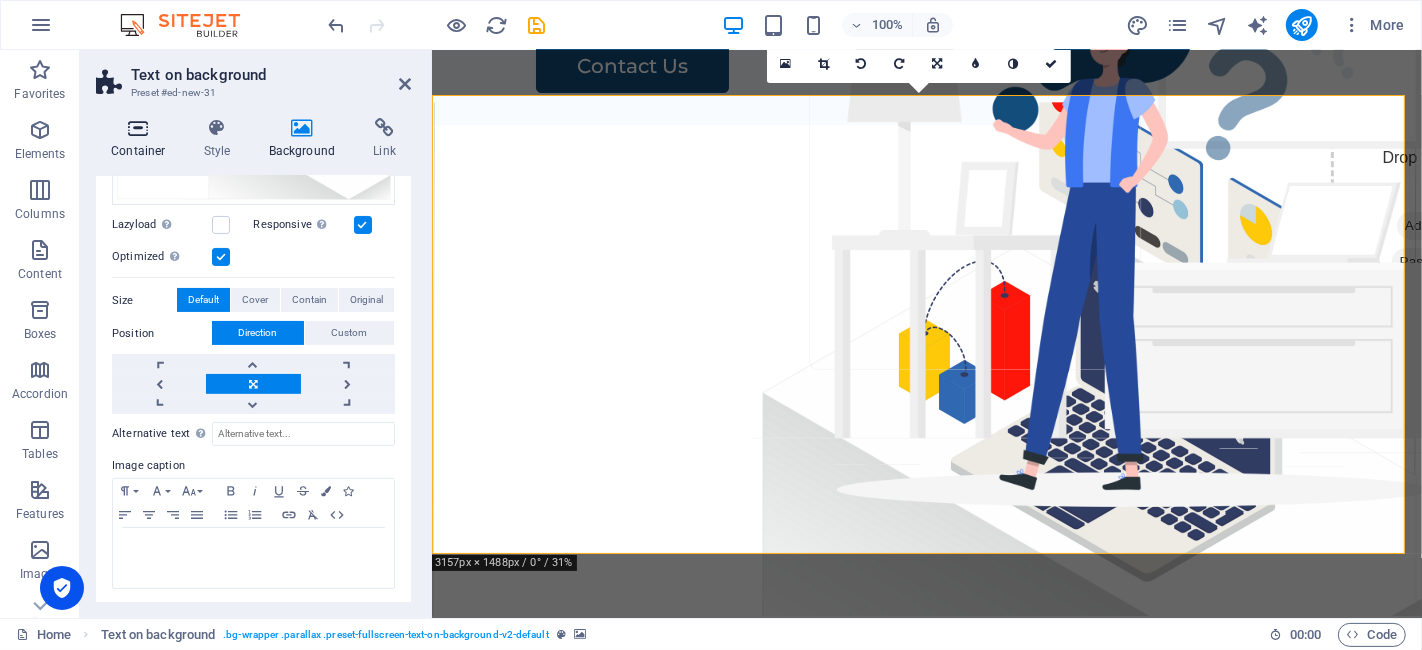 click at bounding box center (138, 128) 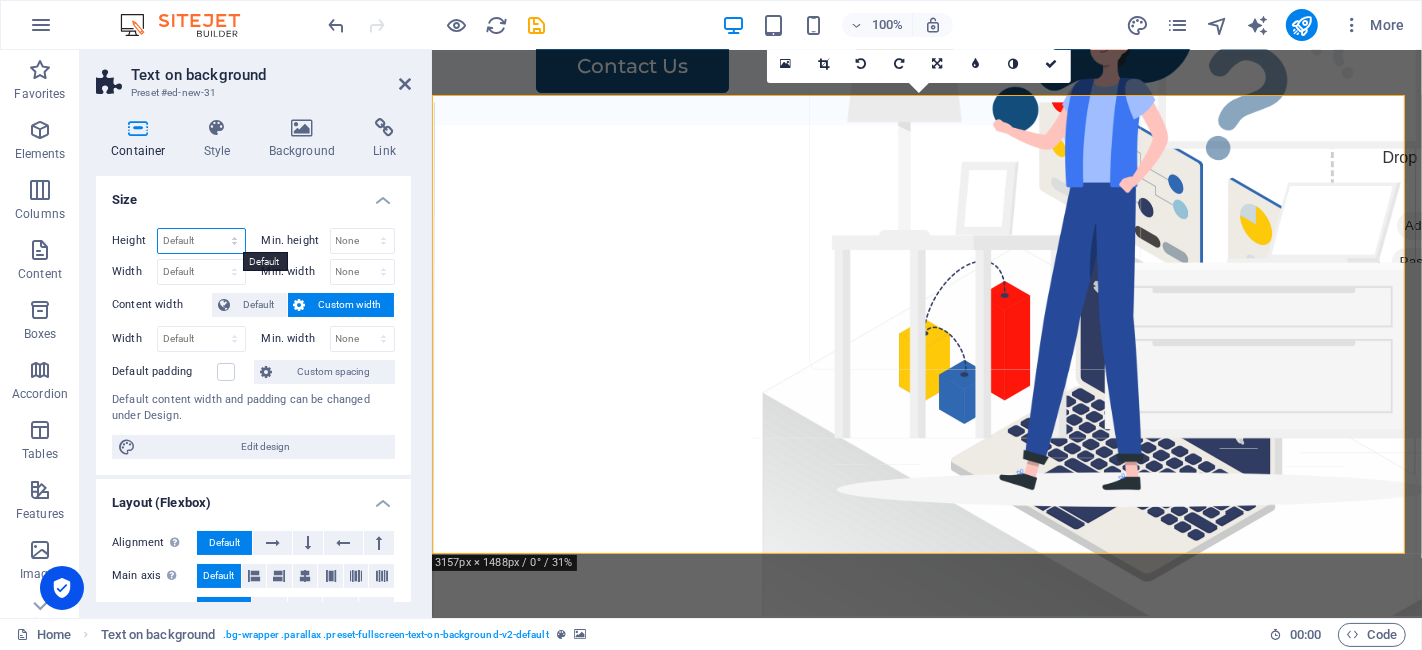 click on "Default px rem % vh vw" at bounding box center [201, 241] 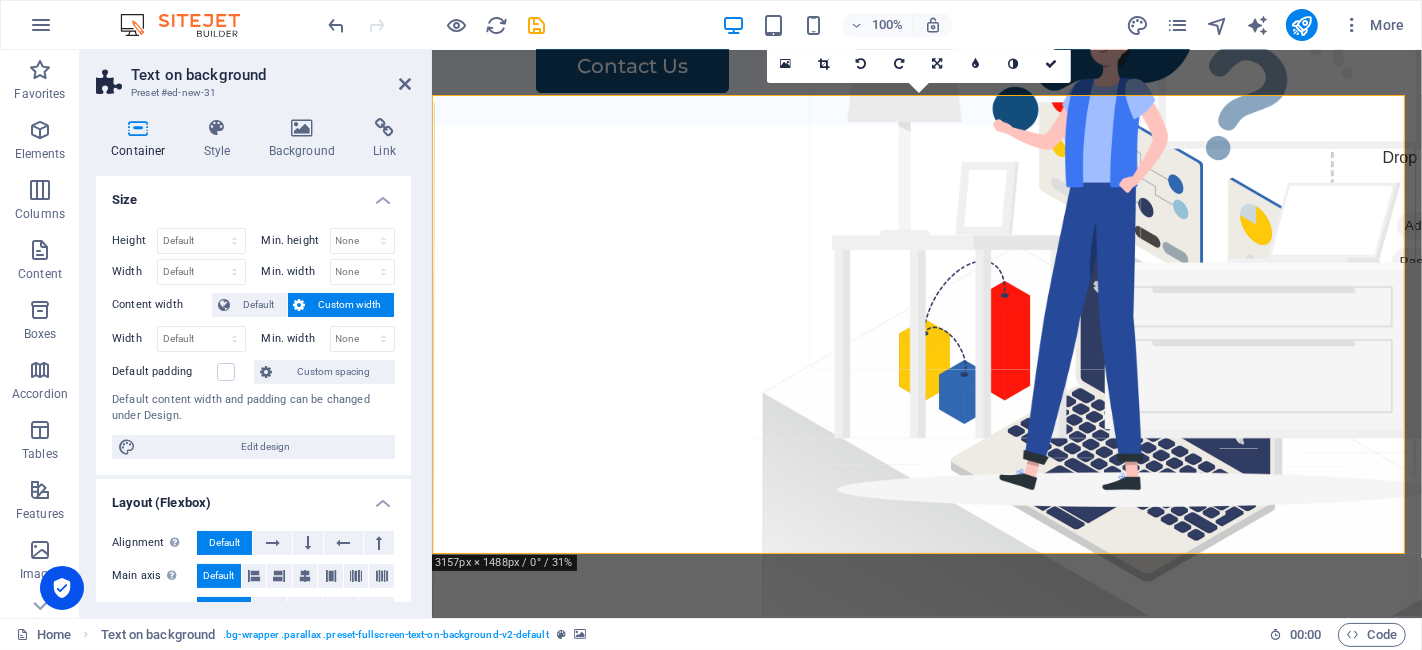 click on "Min. height" at bounding box center (296, 240) 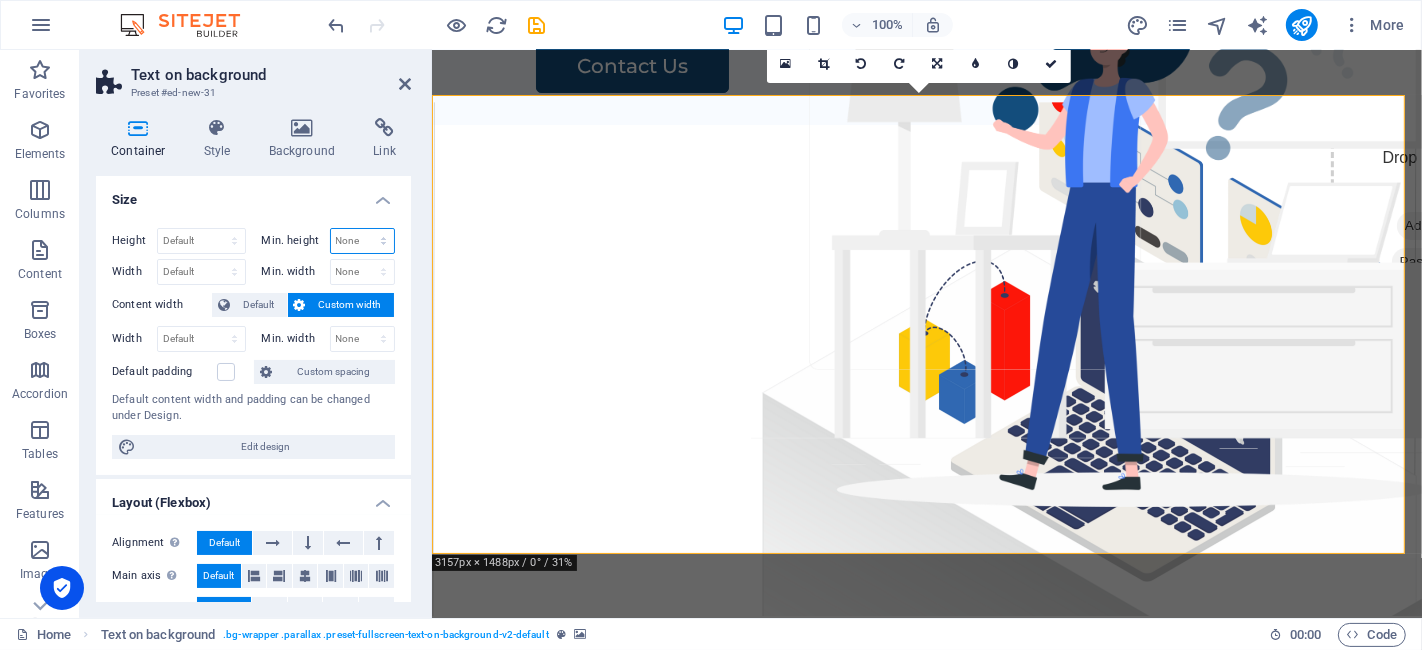 click on "None px rem % vh vw" at bounding box center [363, 241] 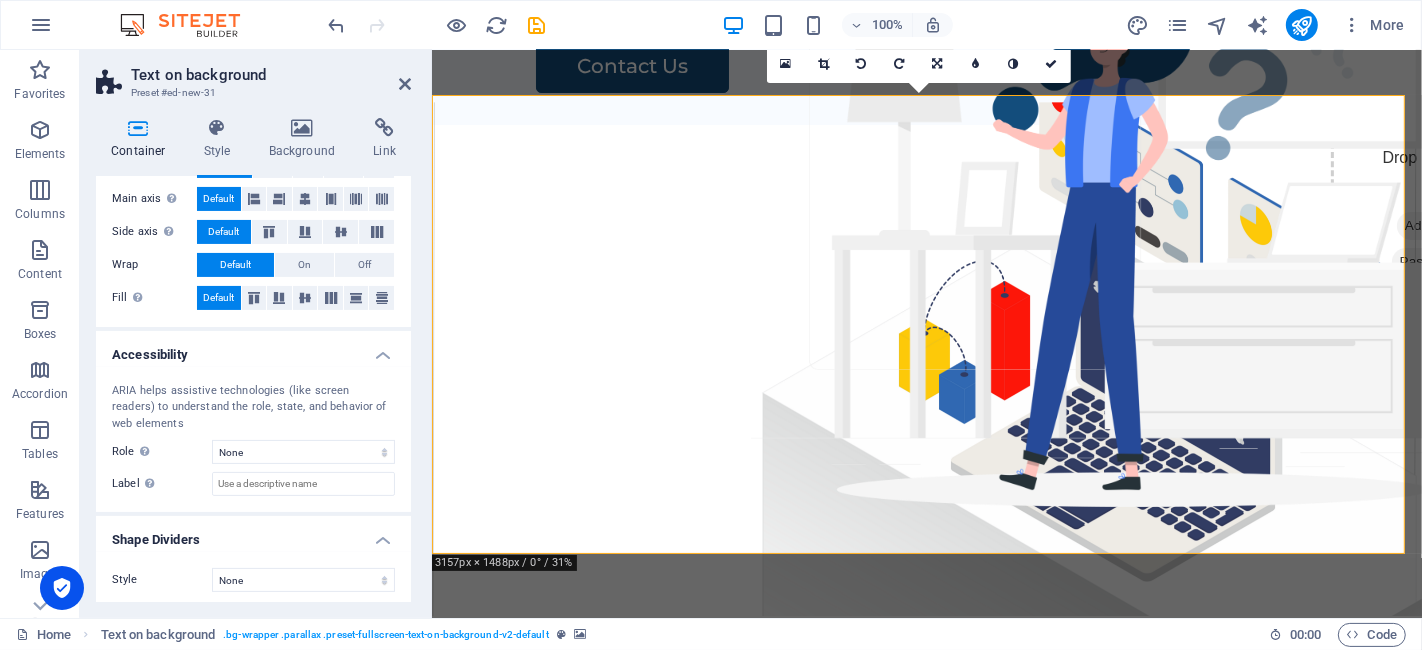 scroll, scrollTop: 381, scrollLeft: 0, axis: vertical 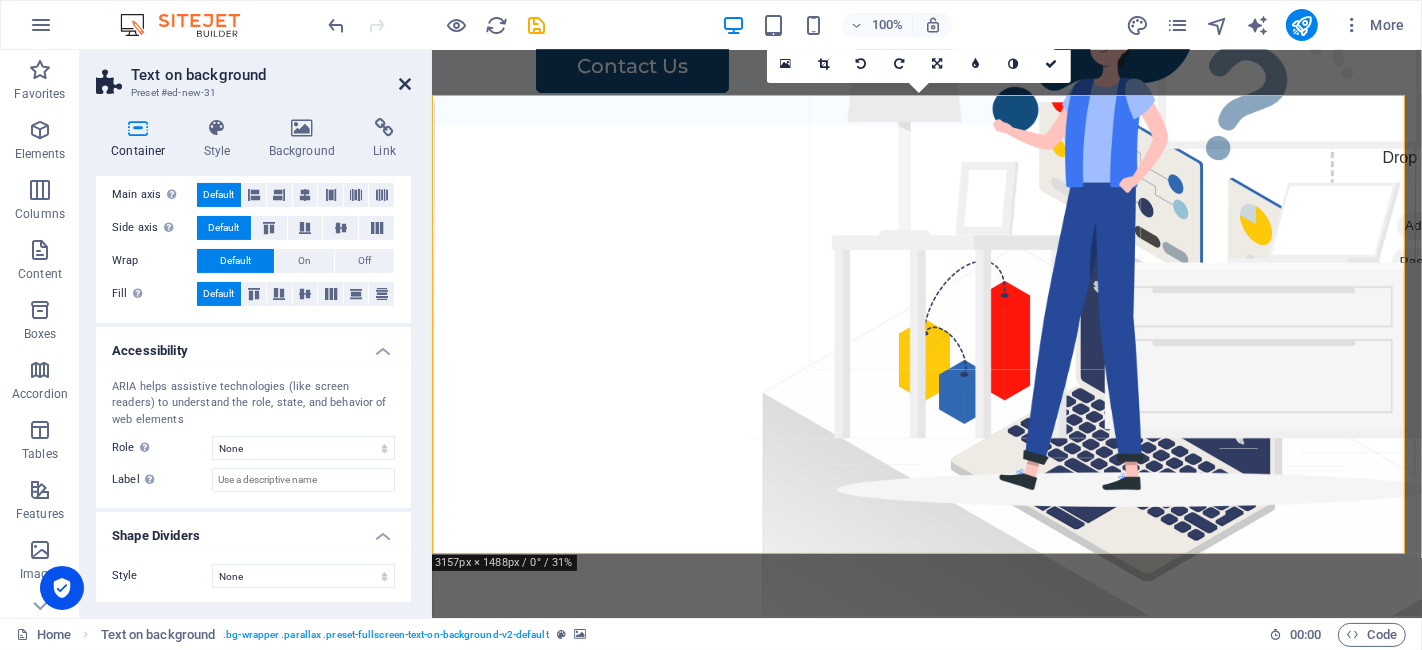 drag, startPoint x: 400, startPoint y: 83, endPoint x: 320, endPoint y: 34, distance: 93.813644 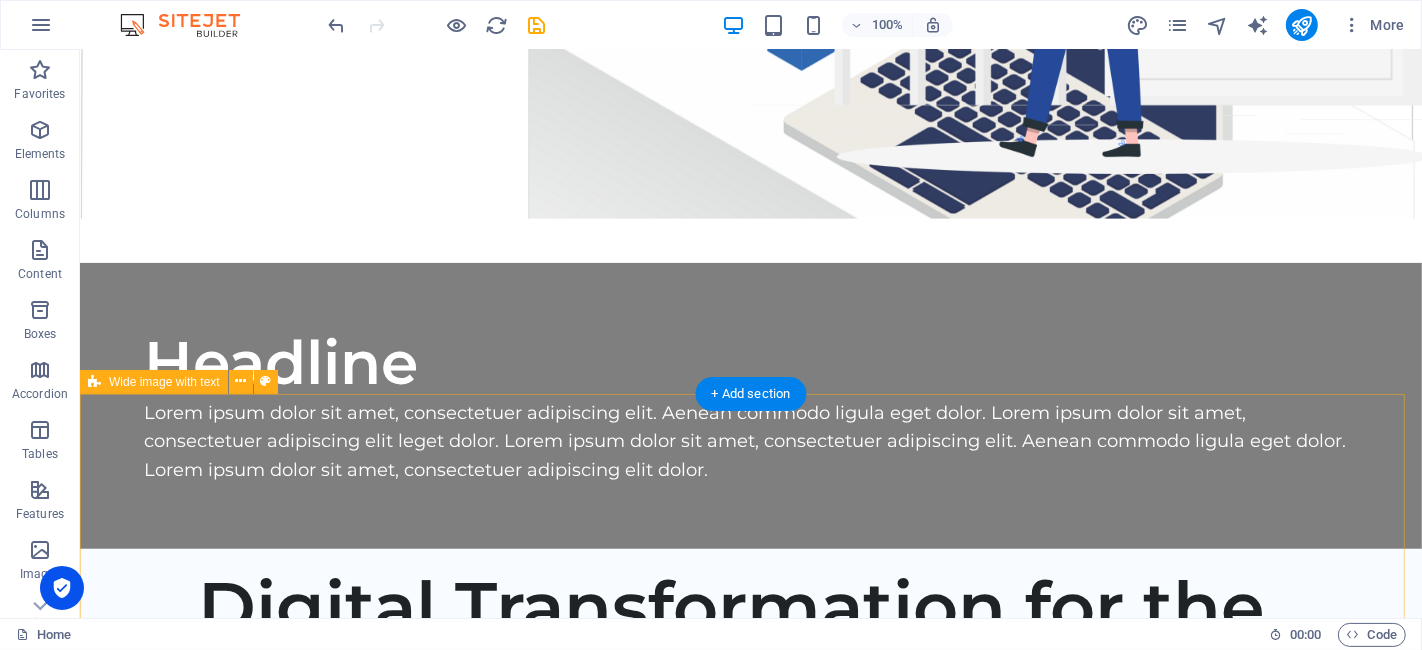 scroll, scrollTop: 0, scrollLeft: 0, axis: both 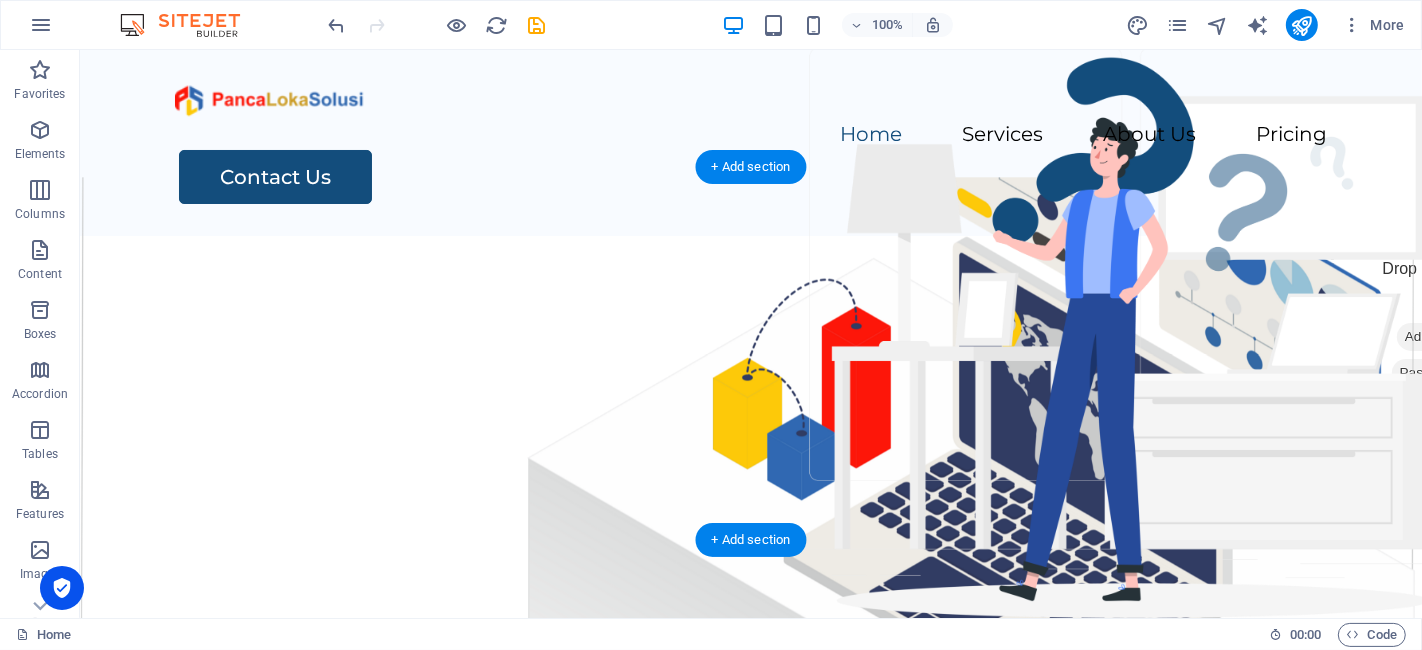 click at bounding box center [750, 412] 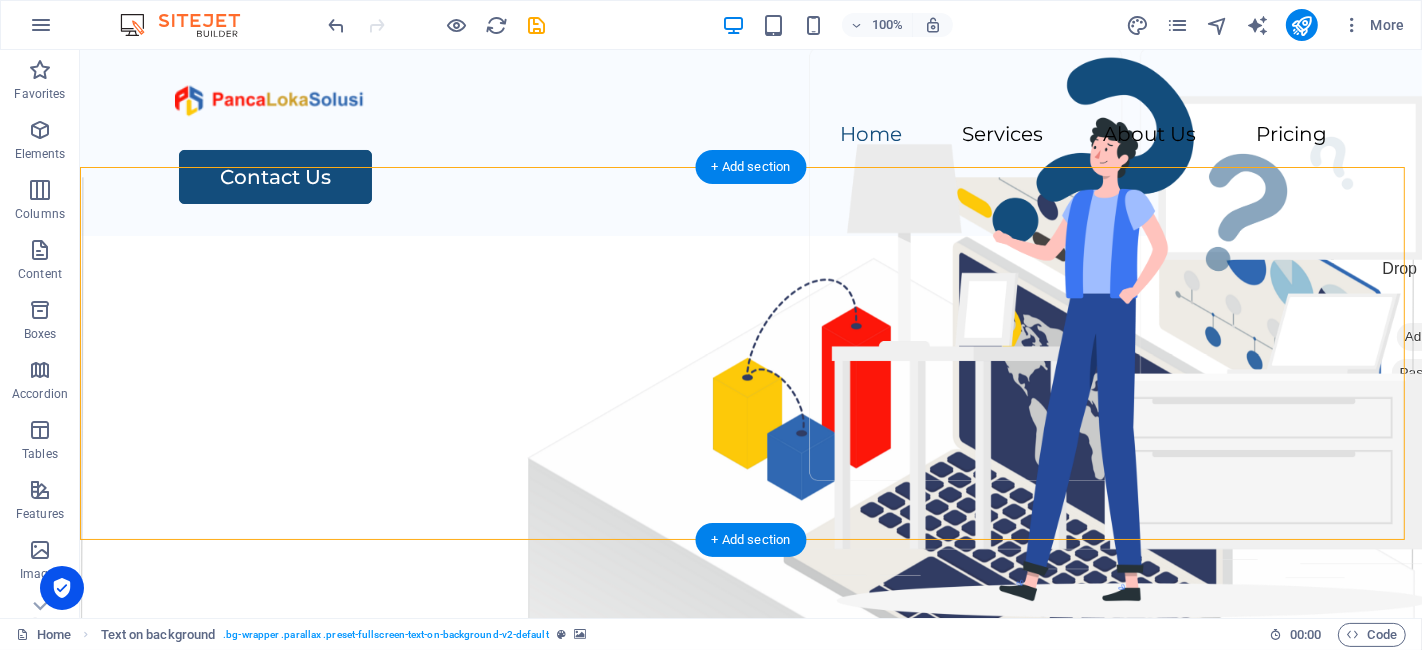 drag, startPoint x: 1328, startPoint y: 289, endPoint x: 1139, endPoint y: 305, distance: 189.67604 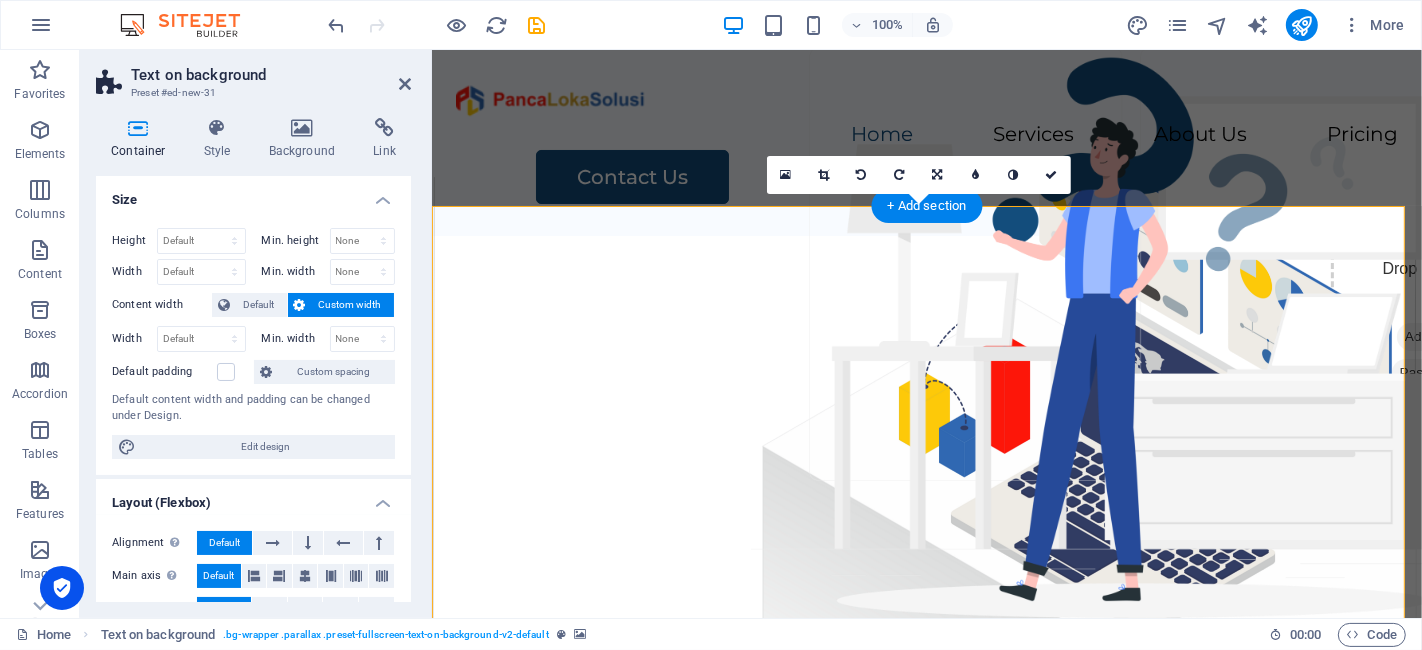 drag, startPoint x: 1332, startPoint y: 322, endPoint x: 1041, endPoint y: 324, distance: 291.00687 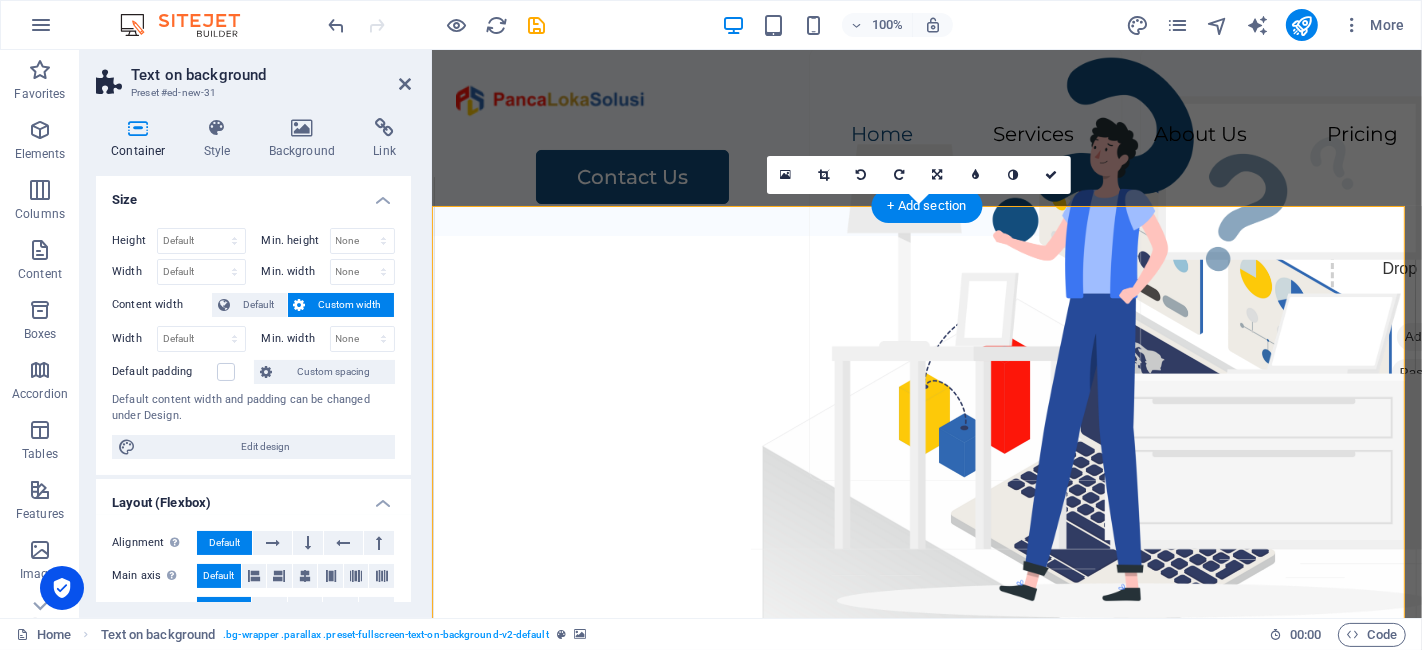 click at bounding box center [926, 412] 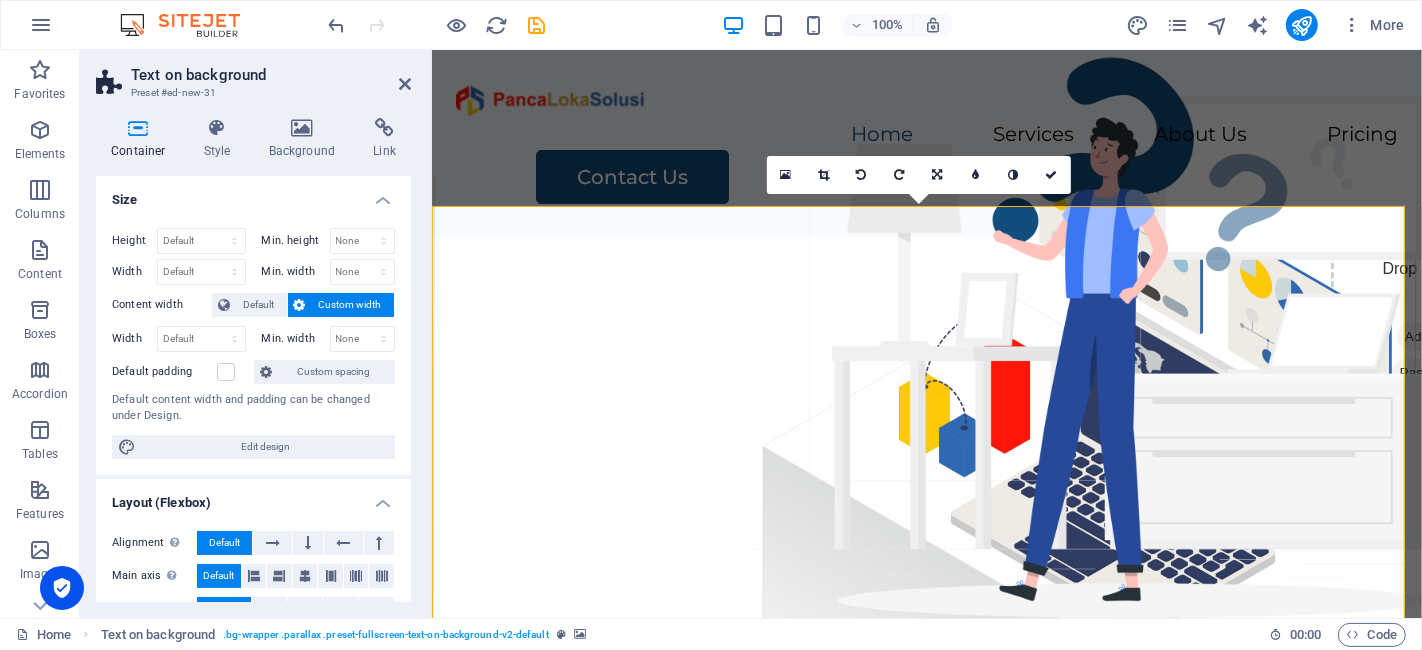 click at bounding box center [926, 412] 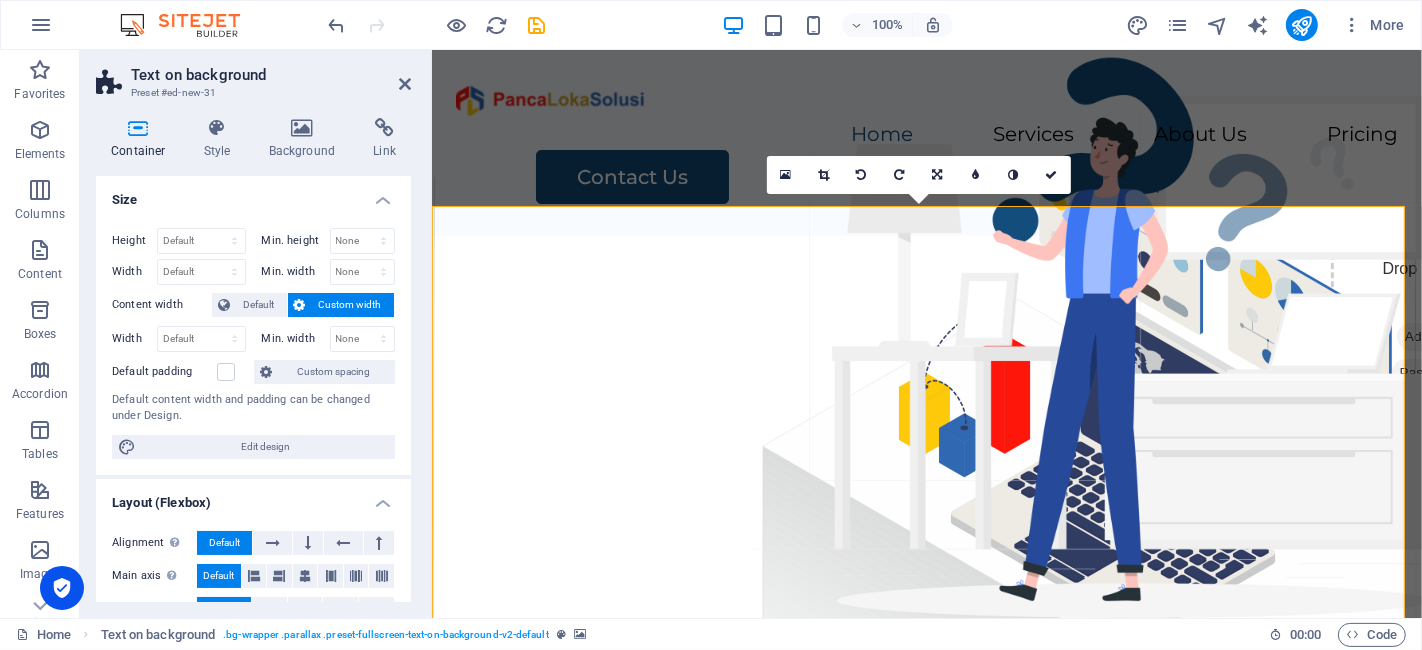 drag, startPoint x: 1368, startPoint y: 282, endPoint x: 1313, endPoint y: 218, distance: 84.38602 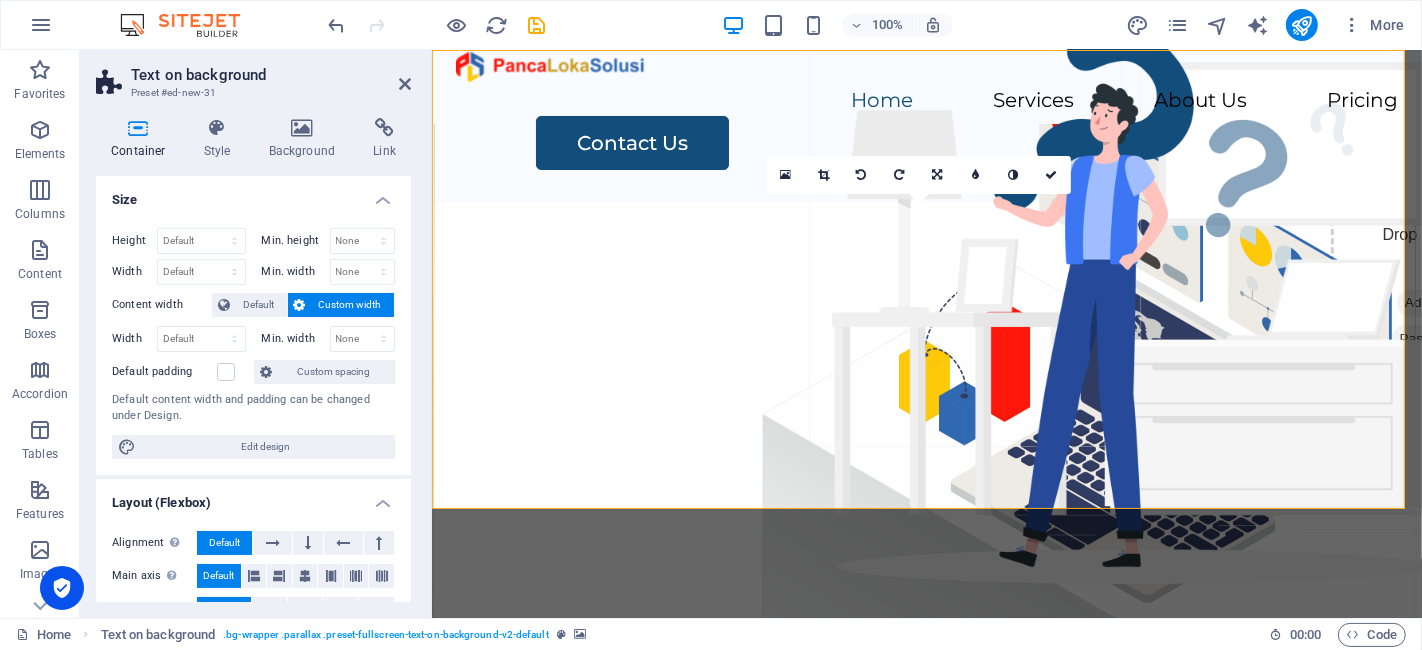 scroll, scrollTop: 0, scrollLeft: 0, axis: both 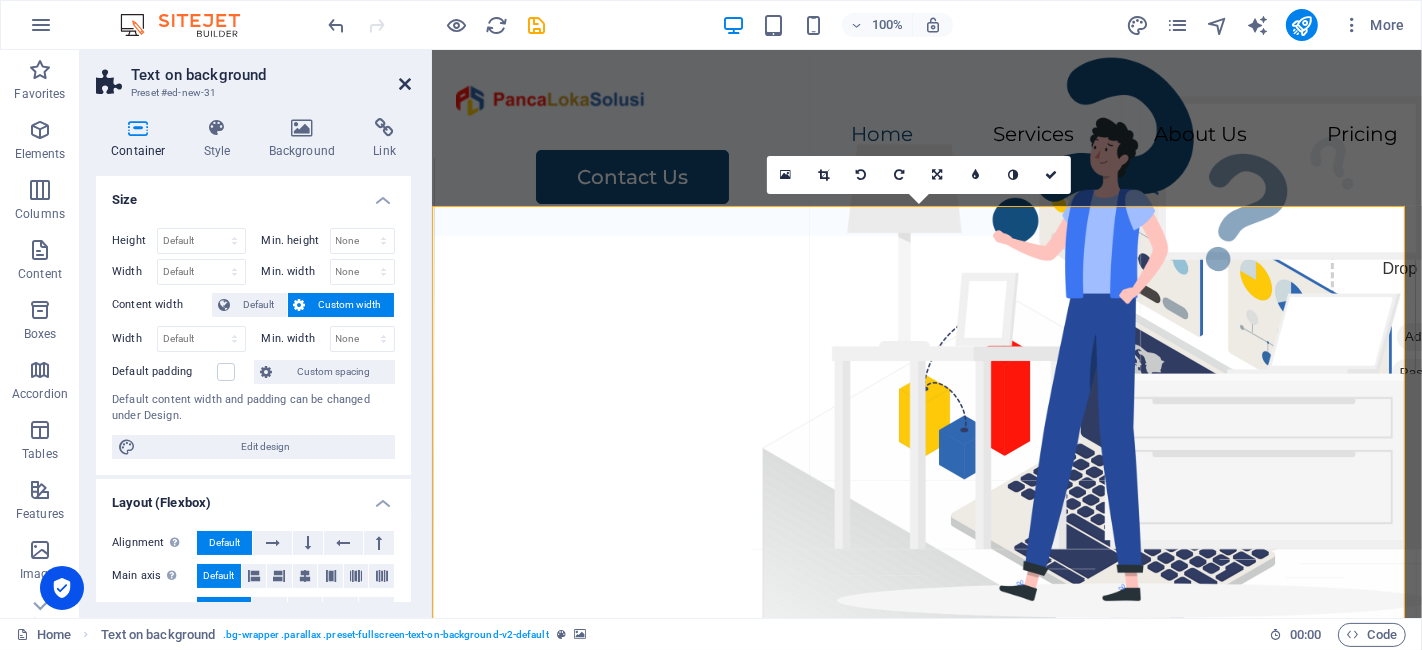 click at bounding box center [405, 84] 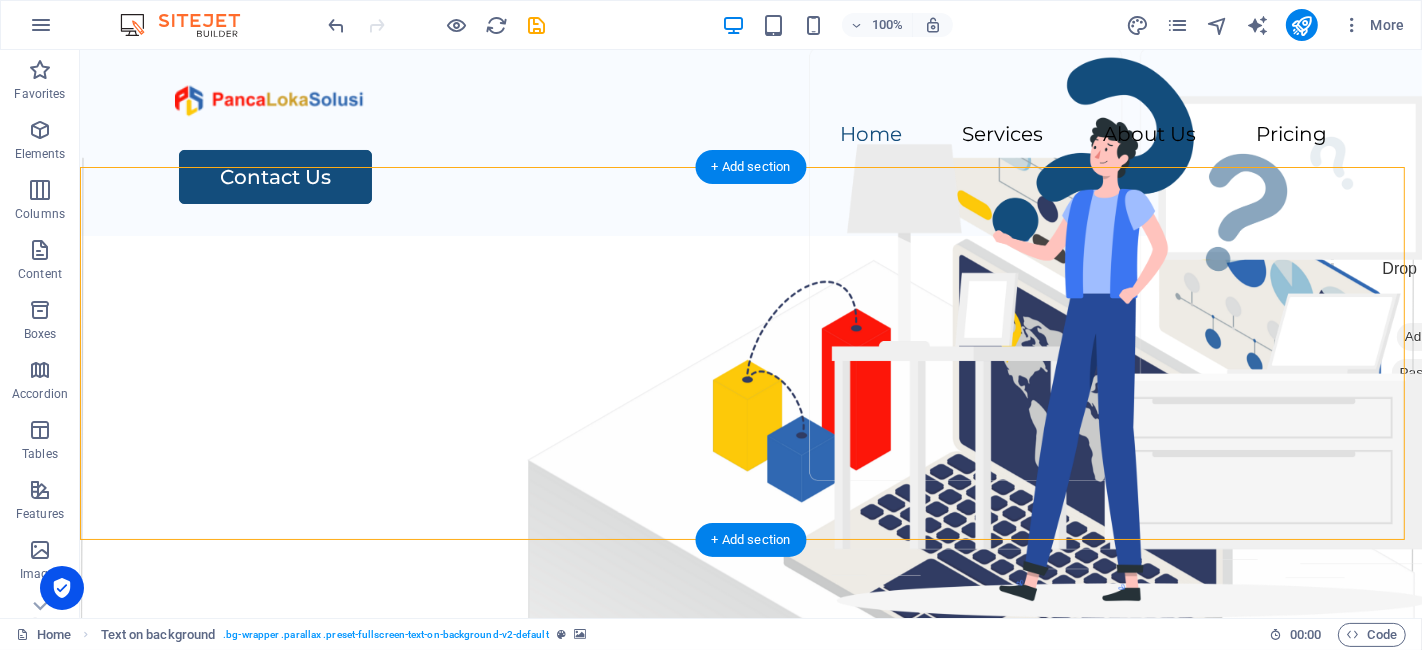 click at bounding box center (750, 414) 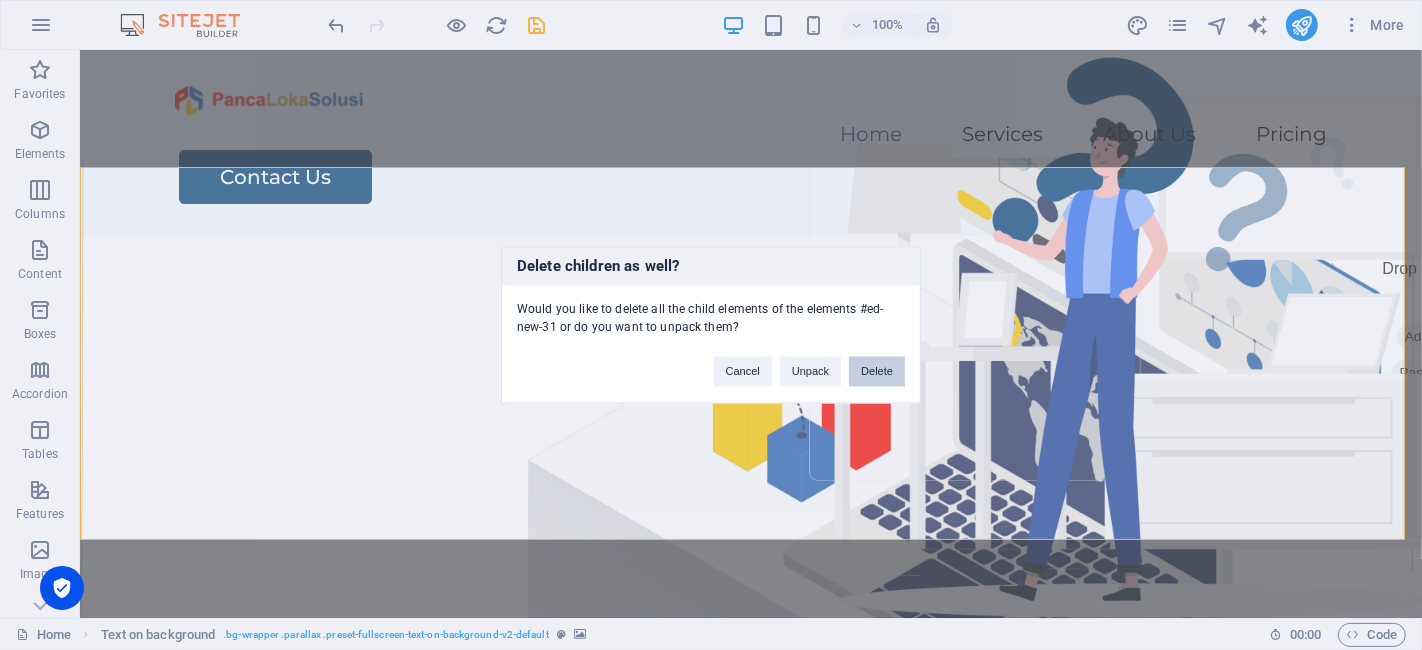 click on "Delete" at bounding box center [877, 372] 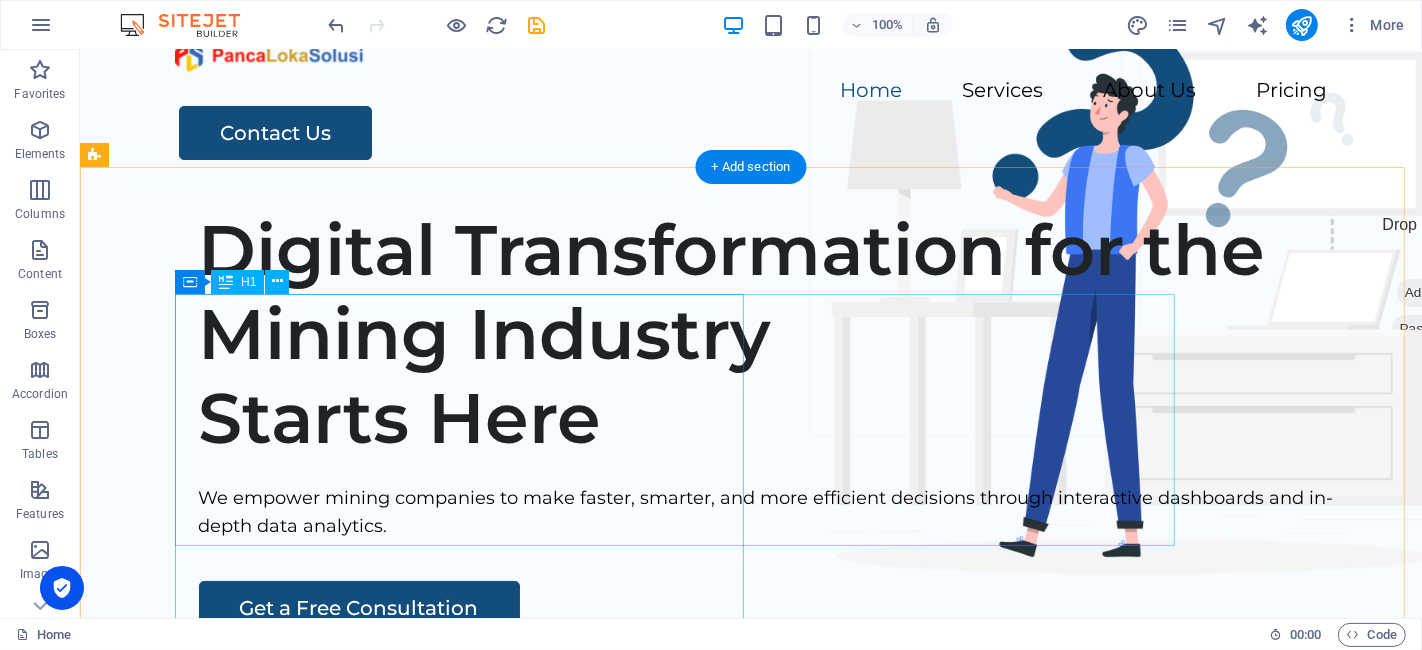 scroll, scrollTop: 111, scrollLeft: 0, axis: vertical 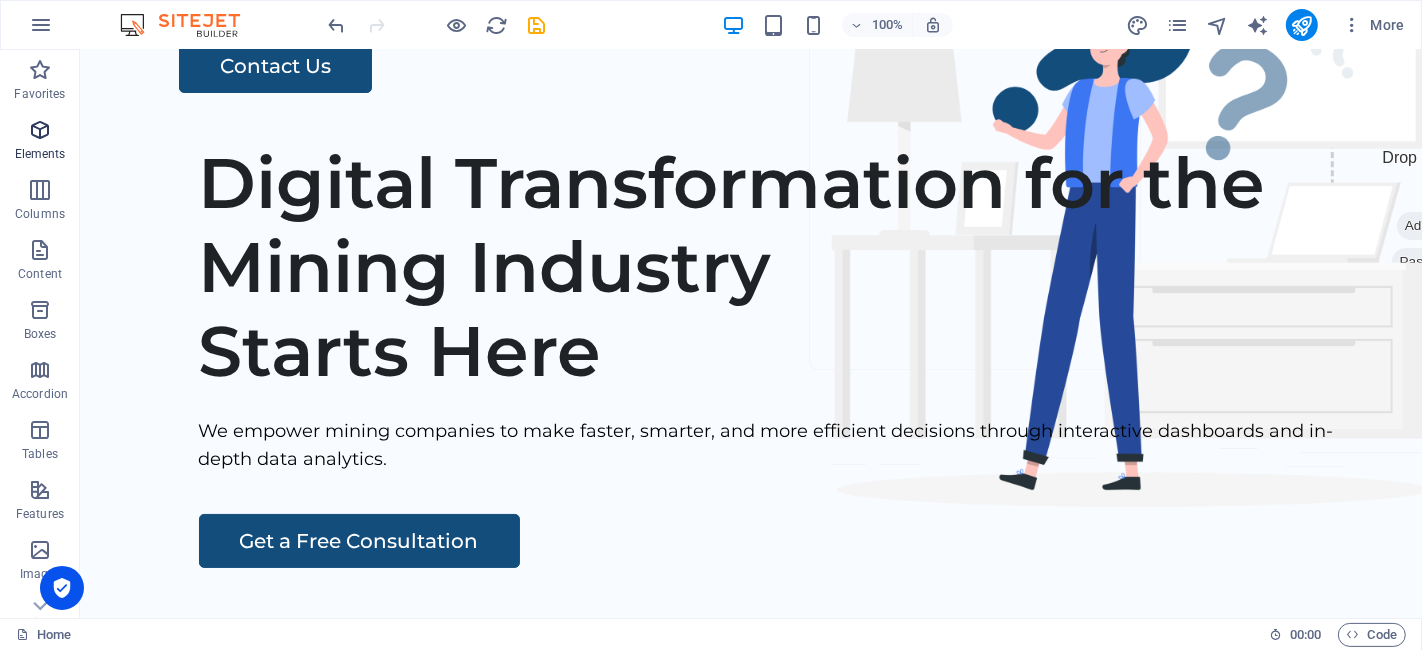 click on "Elements" at bounding box center (40, 154) 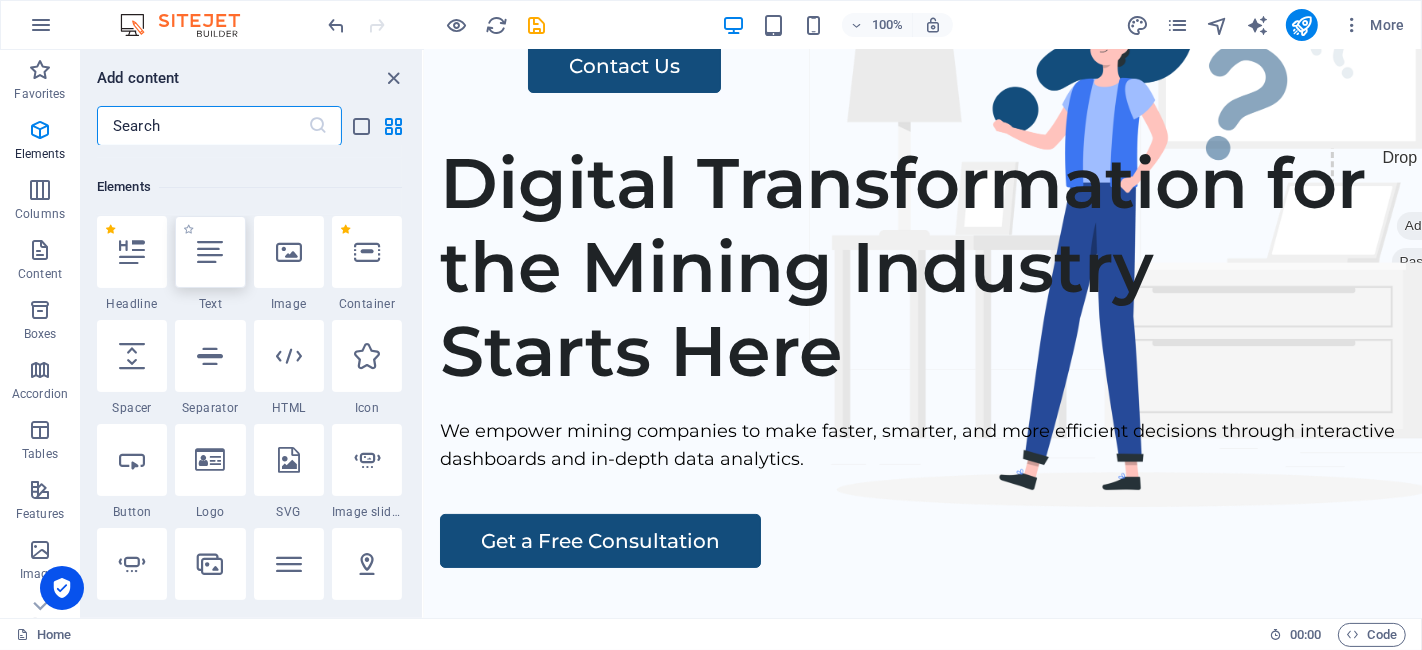 scroll, scrollTop: 213, scrollLeft: 0, axis: vertical 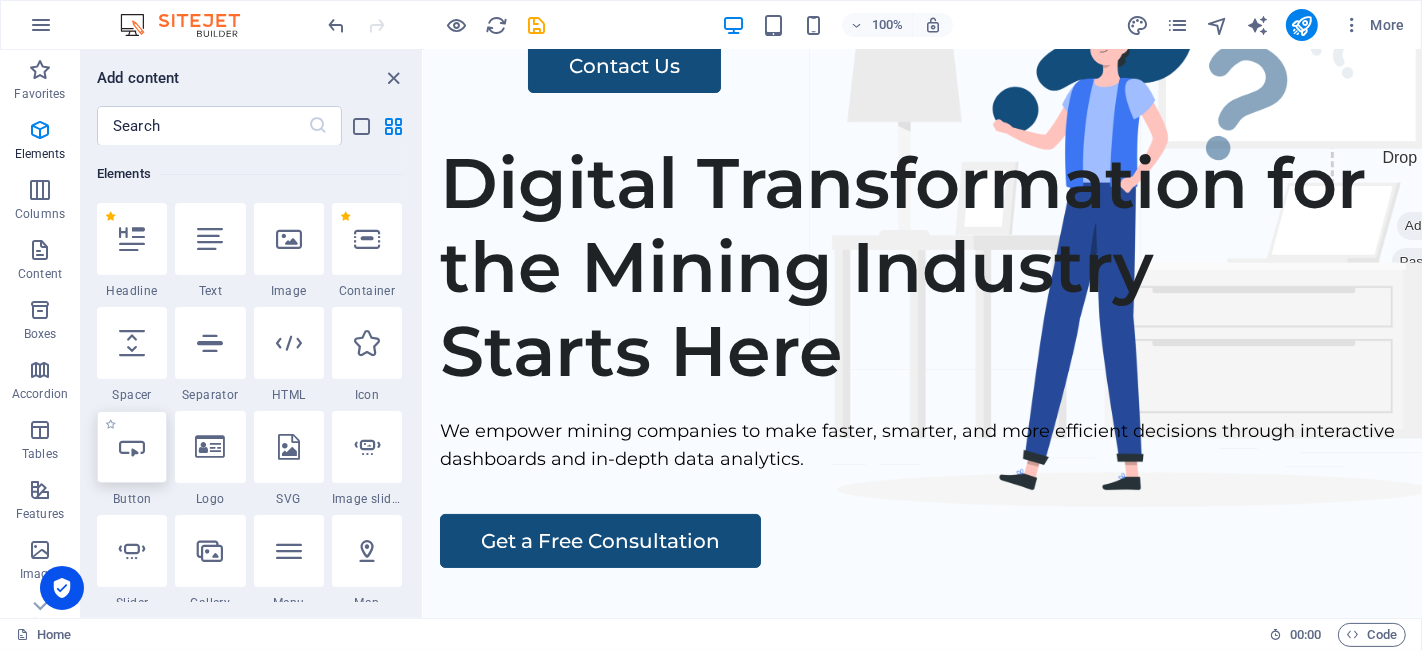 click at bounding box center (132, 447) 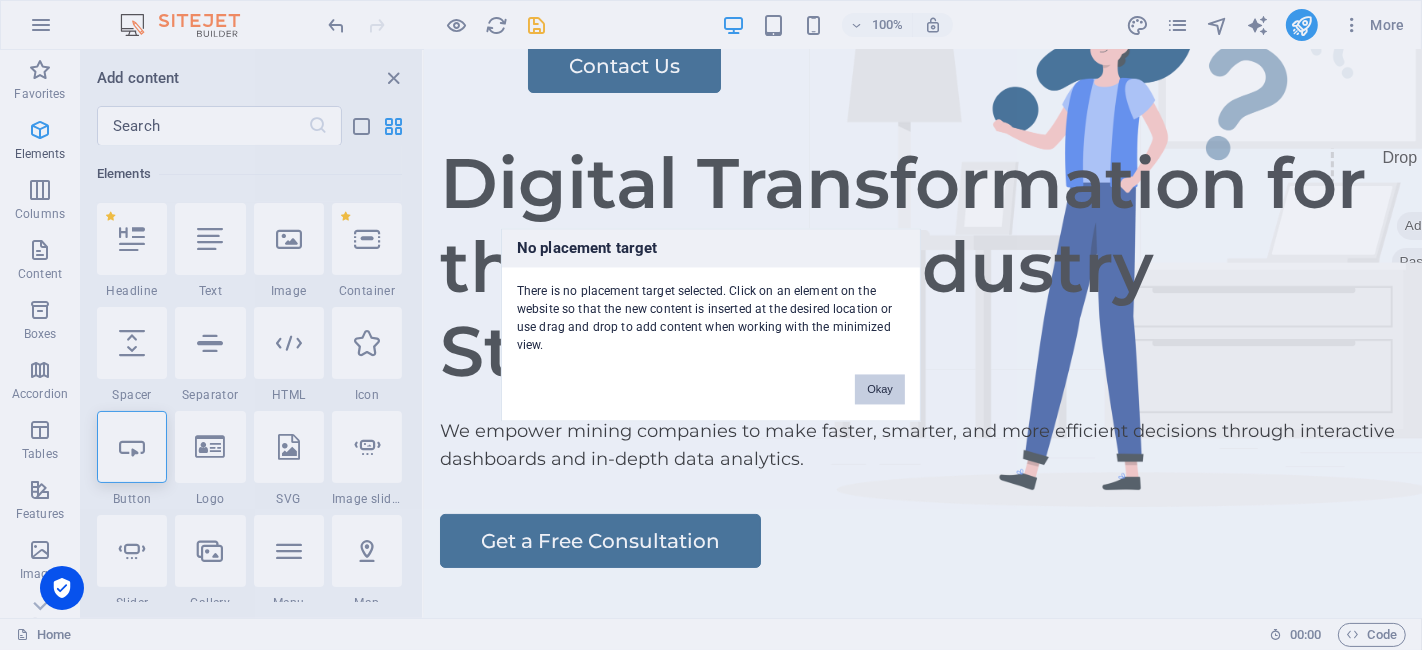 click on "Okay" at bounding box center [880, 390] 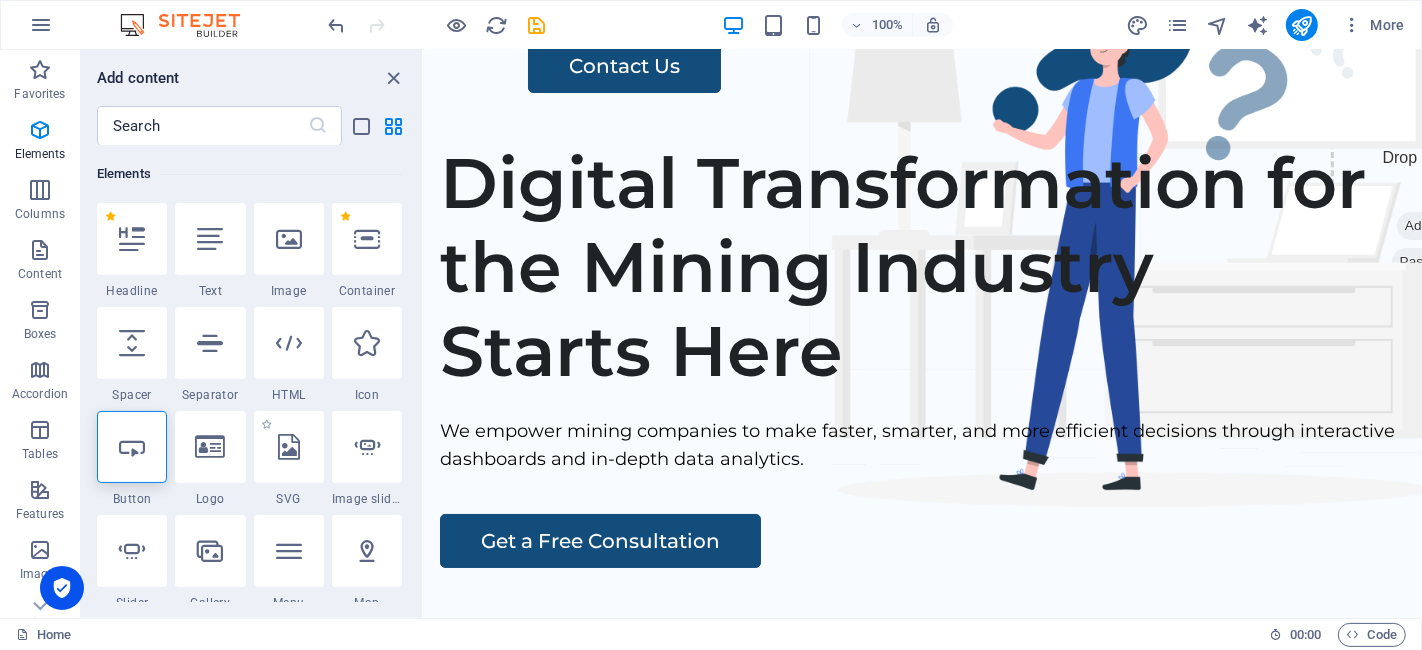 scroll, scrollTop: 435, scrollLeft: 0, axis: vertical 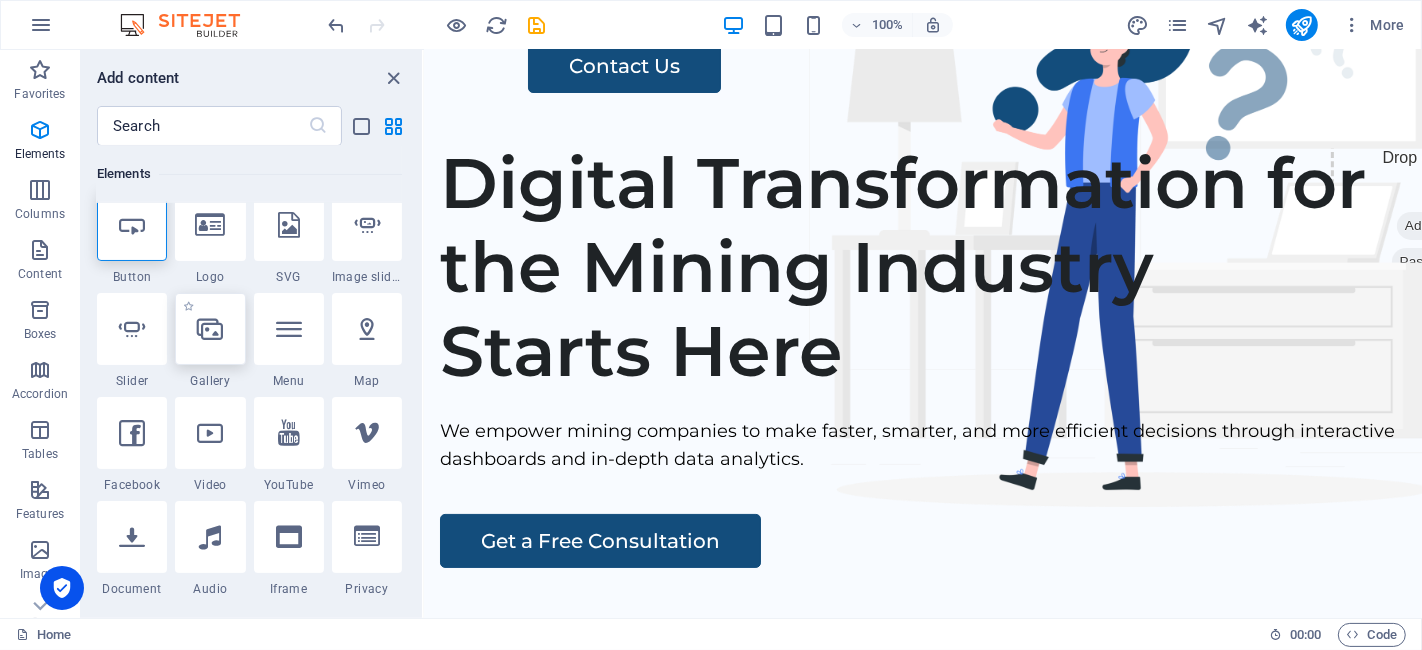 click at bounding box center (210, 329) 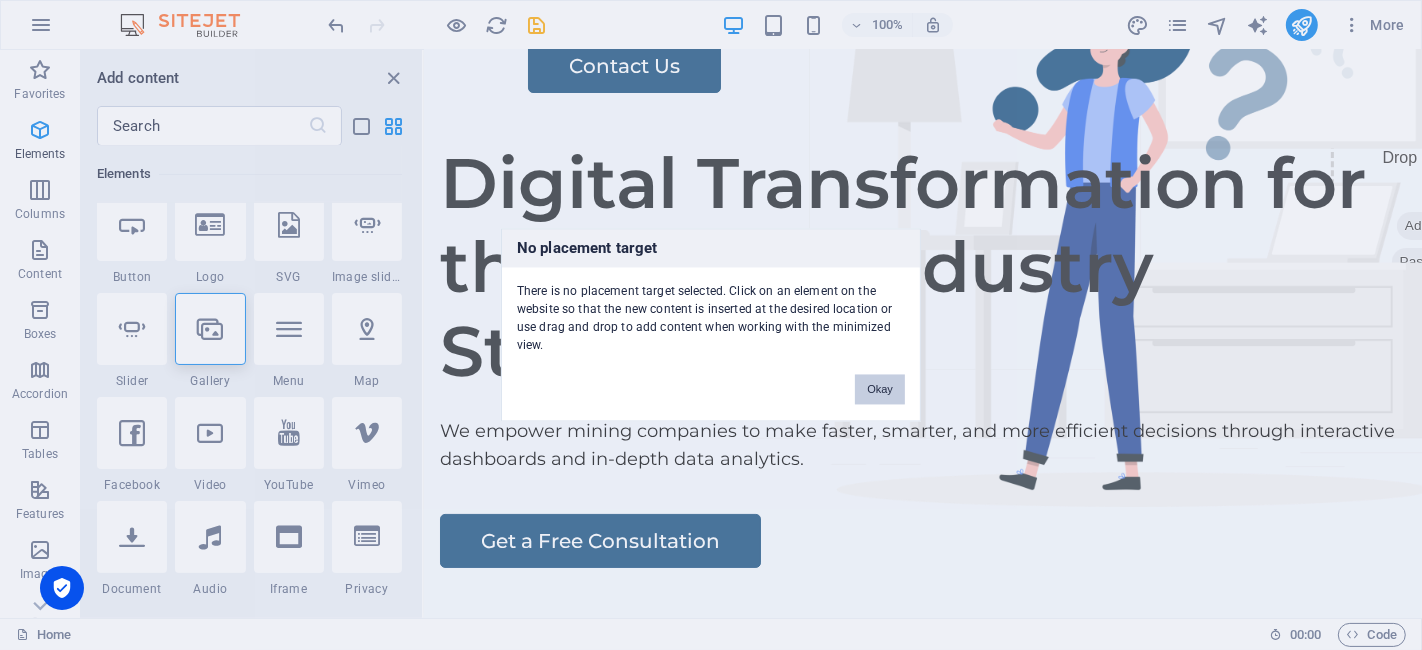 click on "Okay" at bounding box center (880, 390) 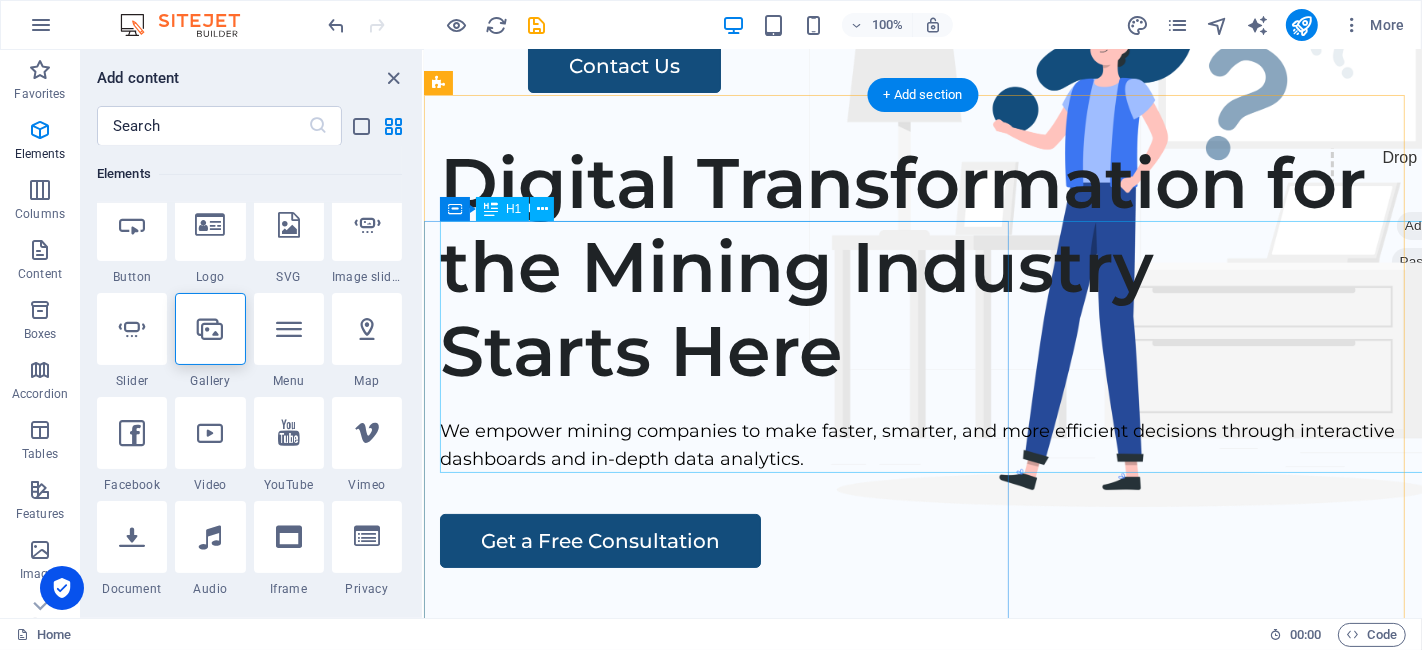 click on "Digital Transformation for the Mining Industry  Starts Here" at bounding box center (922, 267) 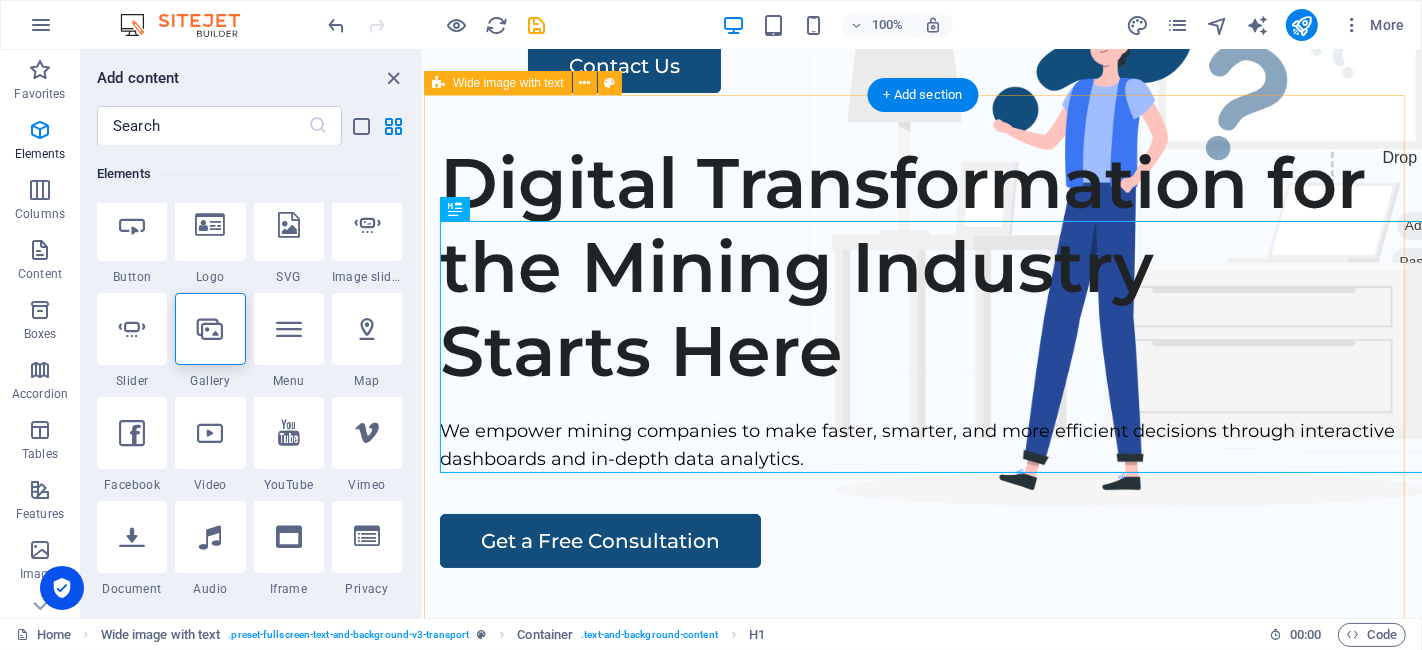 click on "Digital Transformation for the Mining Industry  Starts Here We empower mining companies to make faster, smarter, and more efficient decisions through interactive dashboards and in-depth data analytics. Get a Free Consultation" at bounding box center (922, 508) 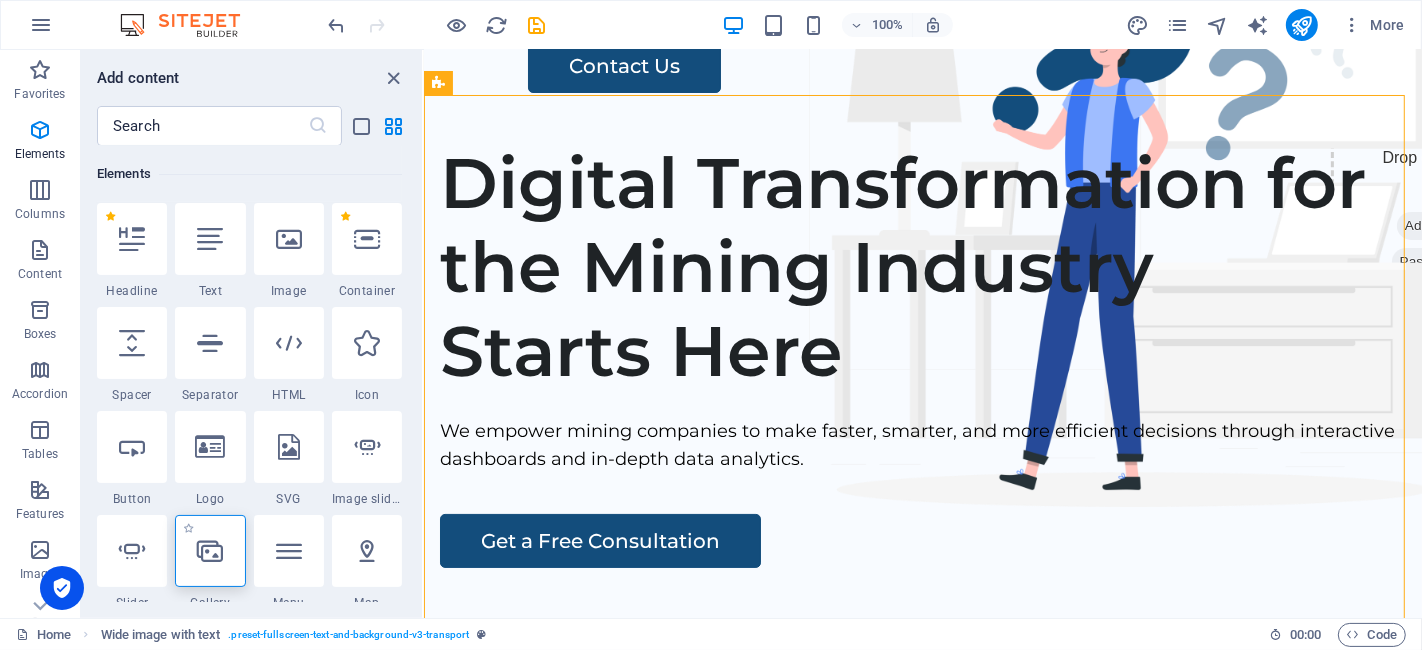 scroll, scrollTop: 102, scrollLeft: 0, axis: vertical 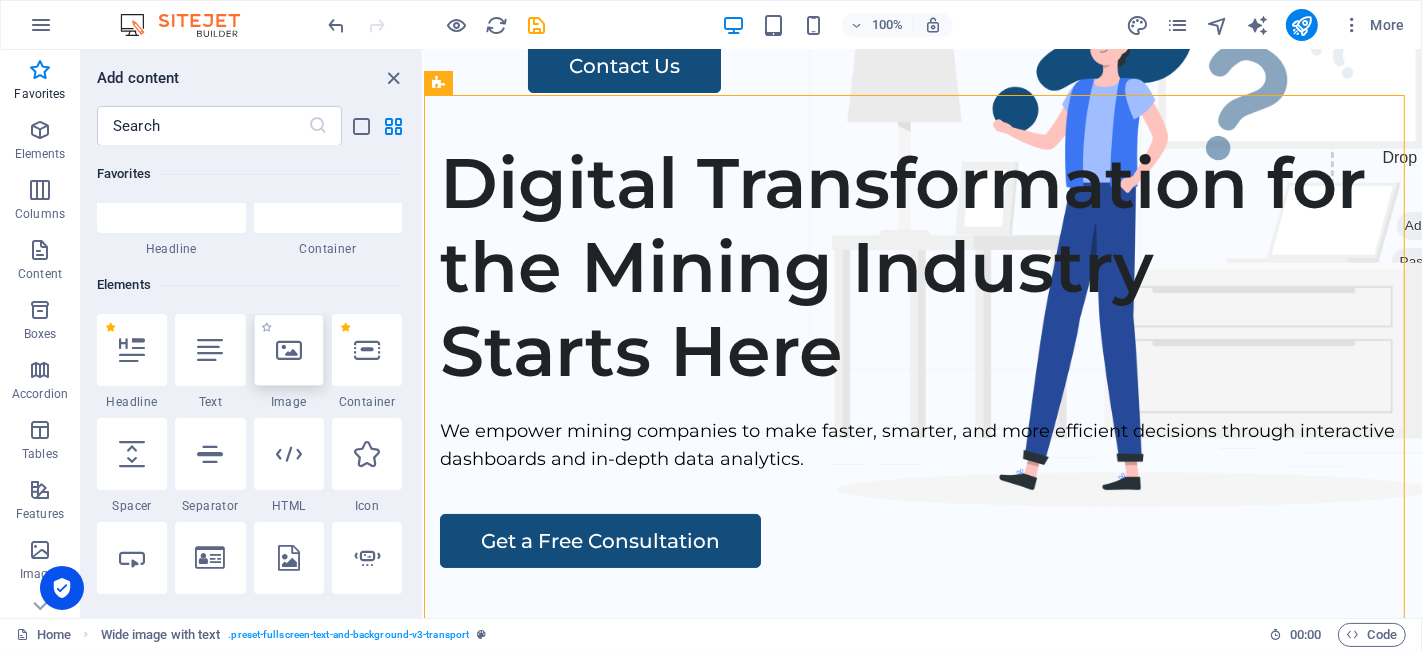 click at bounding box center [289, 350] 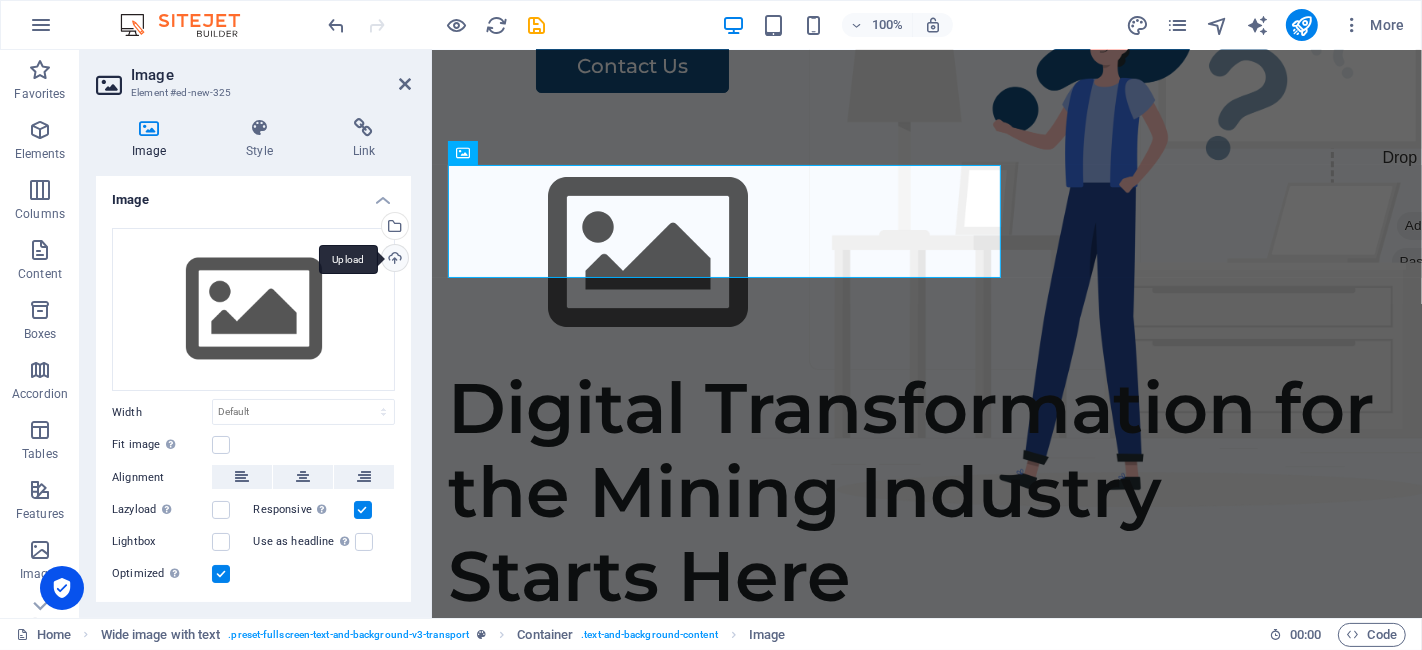 click on "Upload" at bounding box center [393, 260] 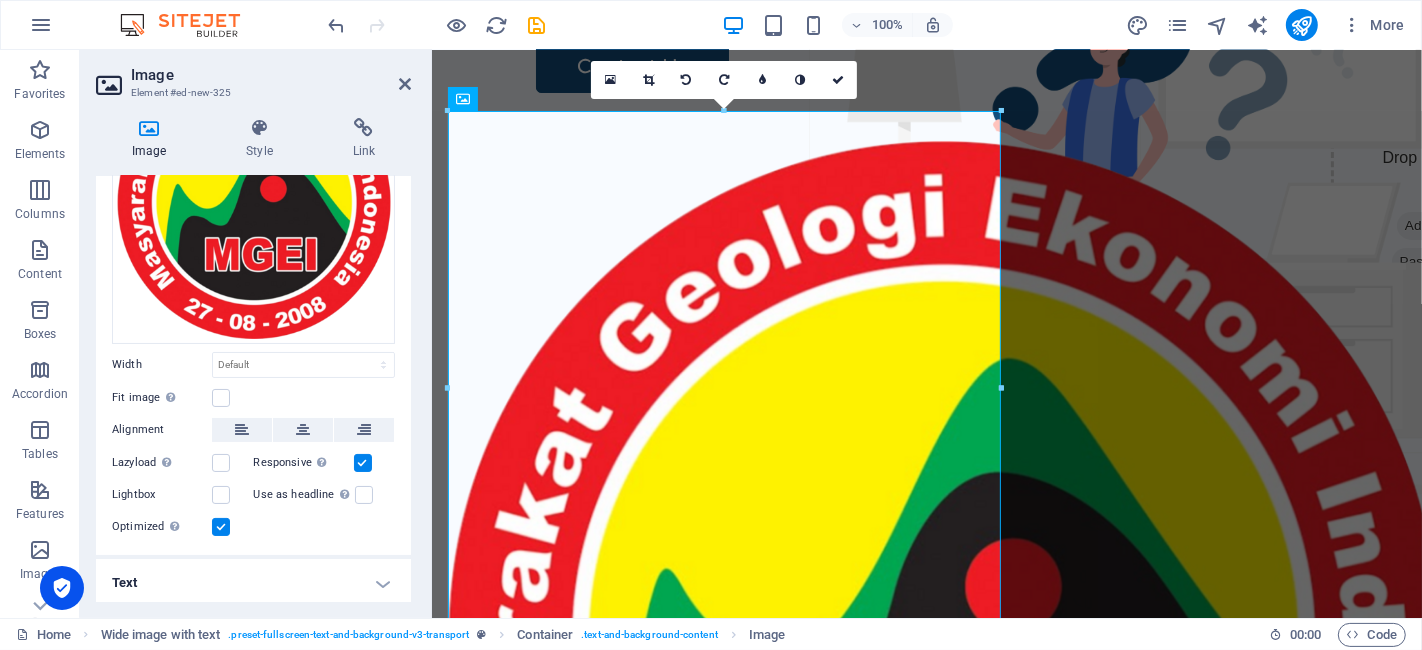 scroll, scrollTop: 0, scrollLeft: 0, axis: both 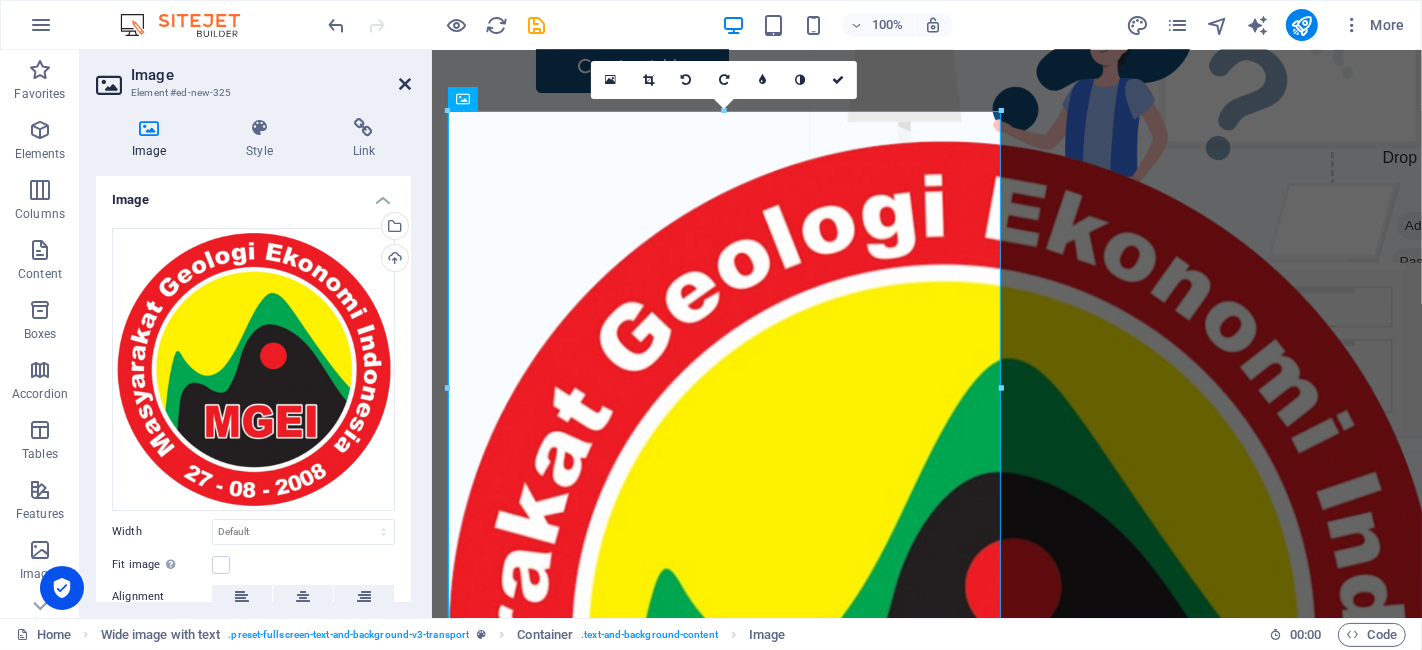 drag, startPoint x: 402, startPoint y: 88, endPoint x: 361, endPoint y: 59, distance: 50.219517 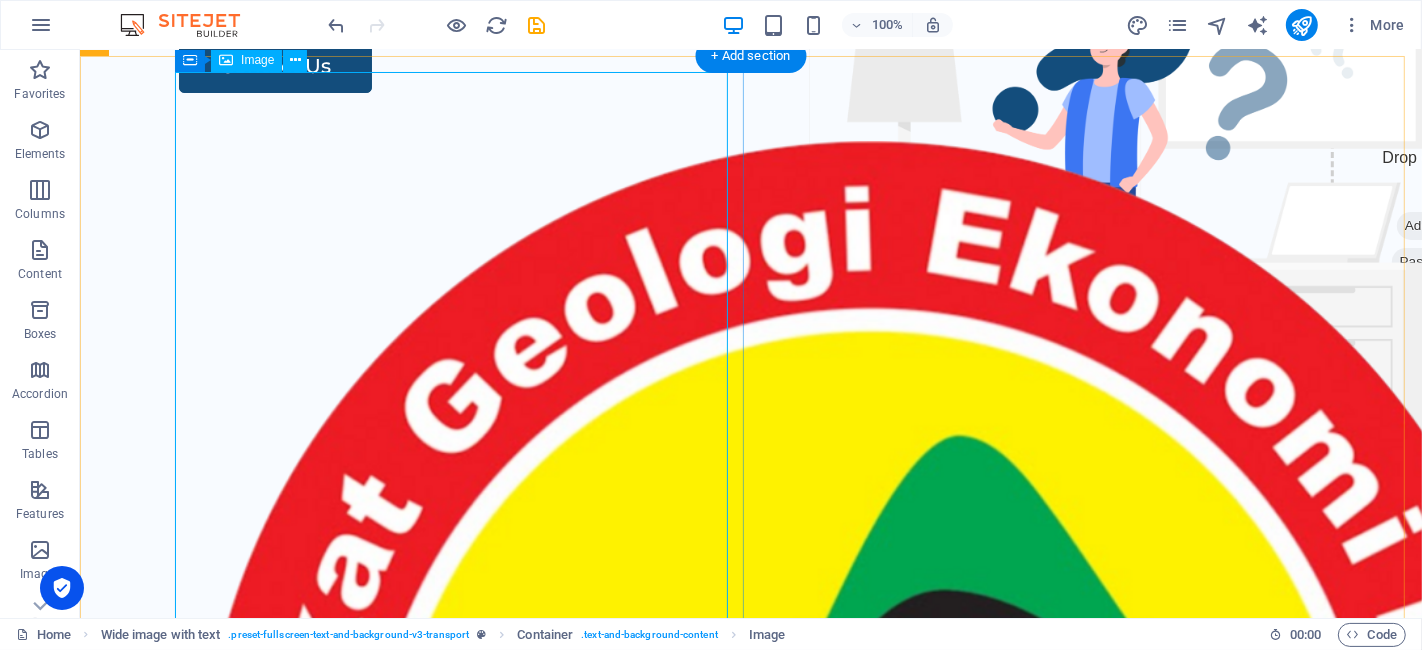 click at bounding box center [790, 812] 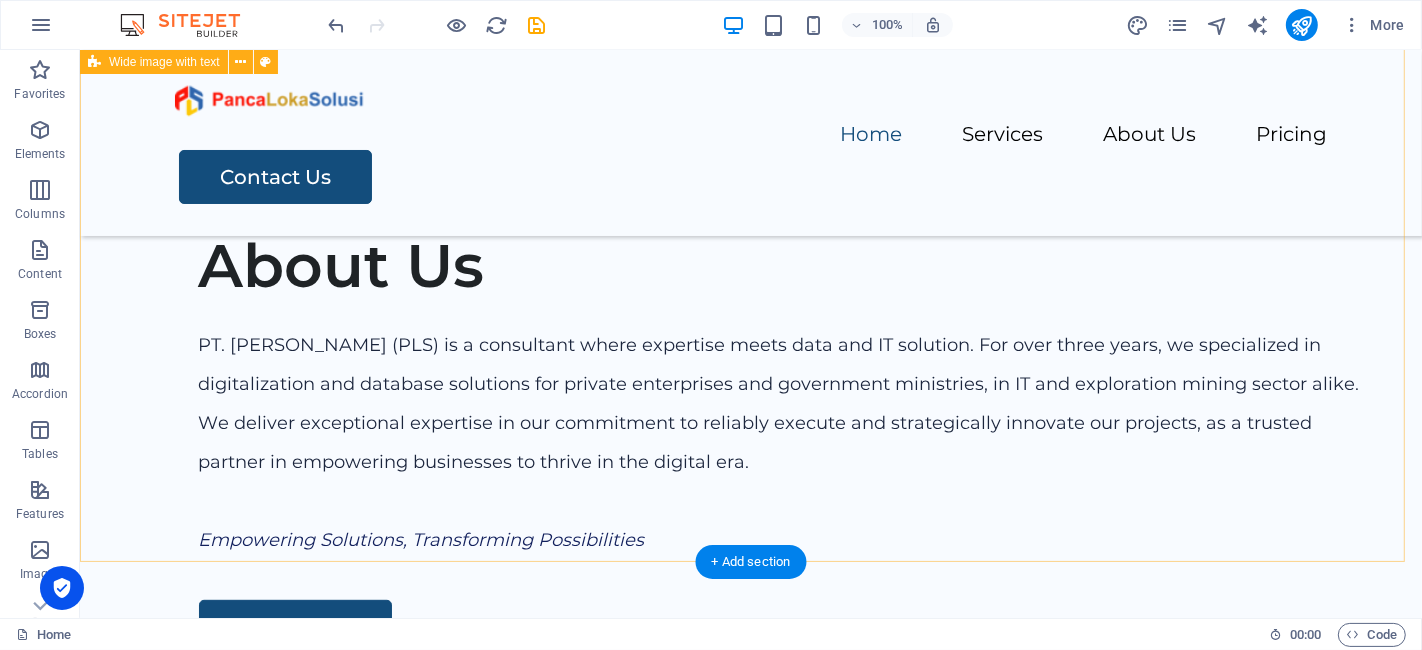 scroll, scrollTop: 222, scrollLeft: 0, axis: vertical 